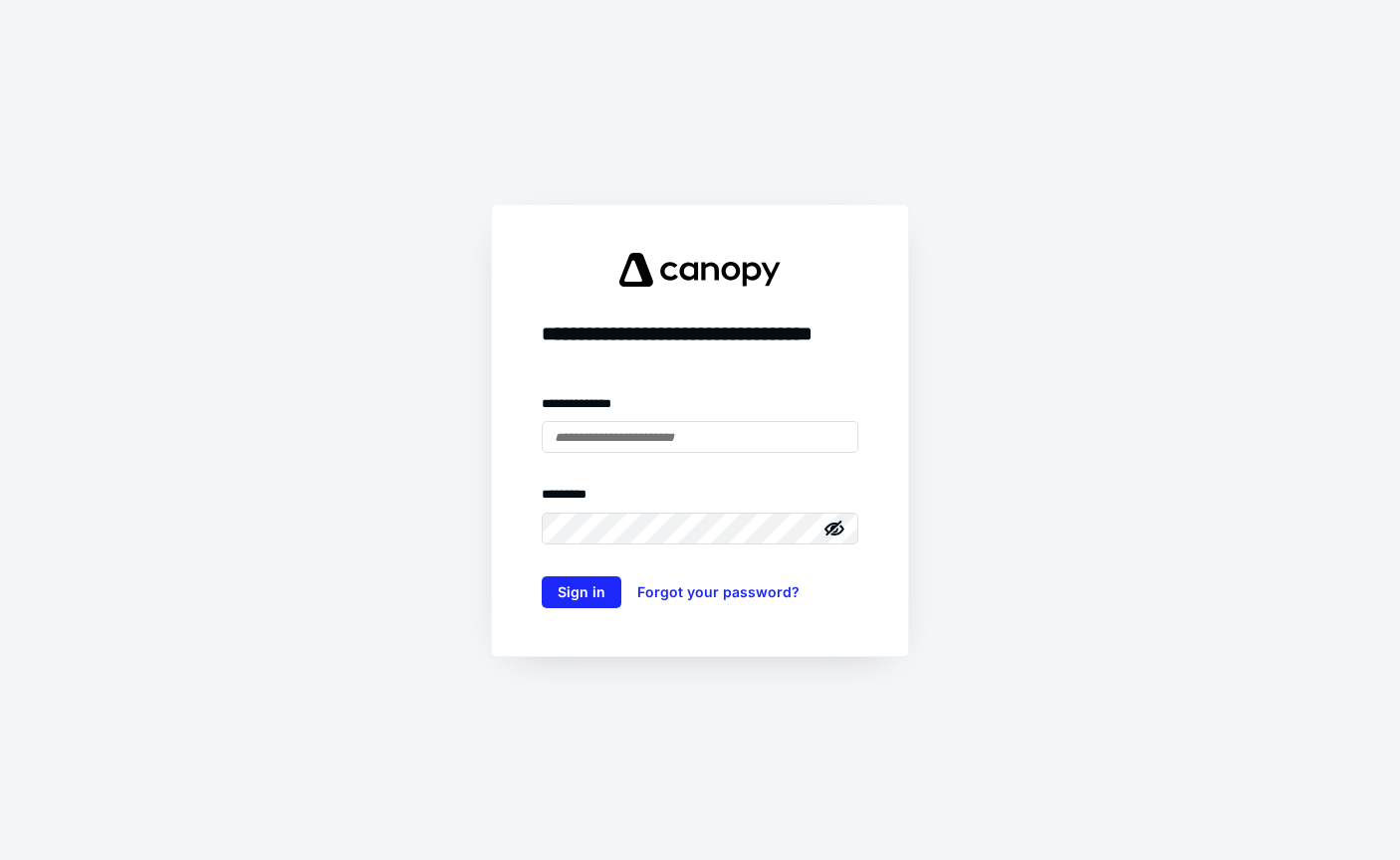 scroll, scrollTop: 0, scrollLeft: 0, axis: both 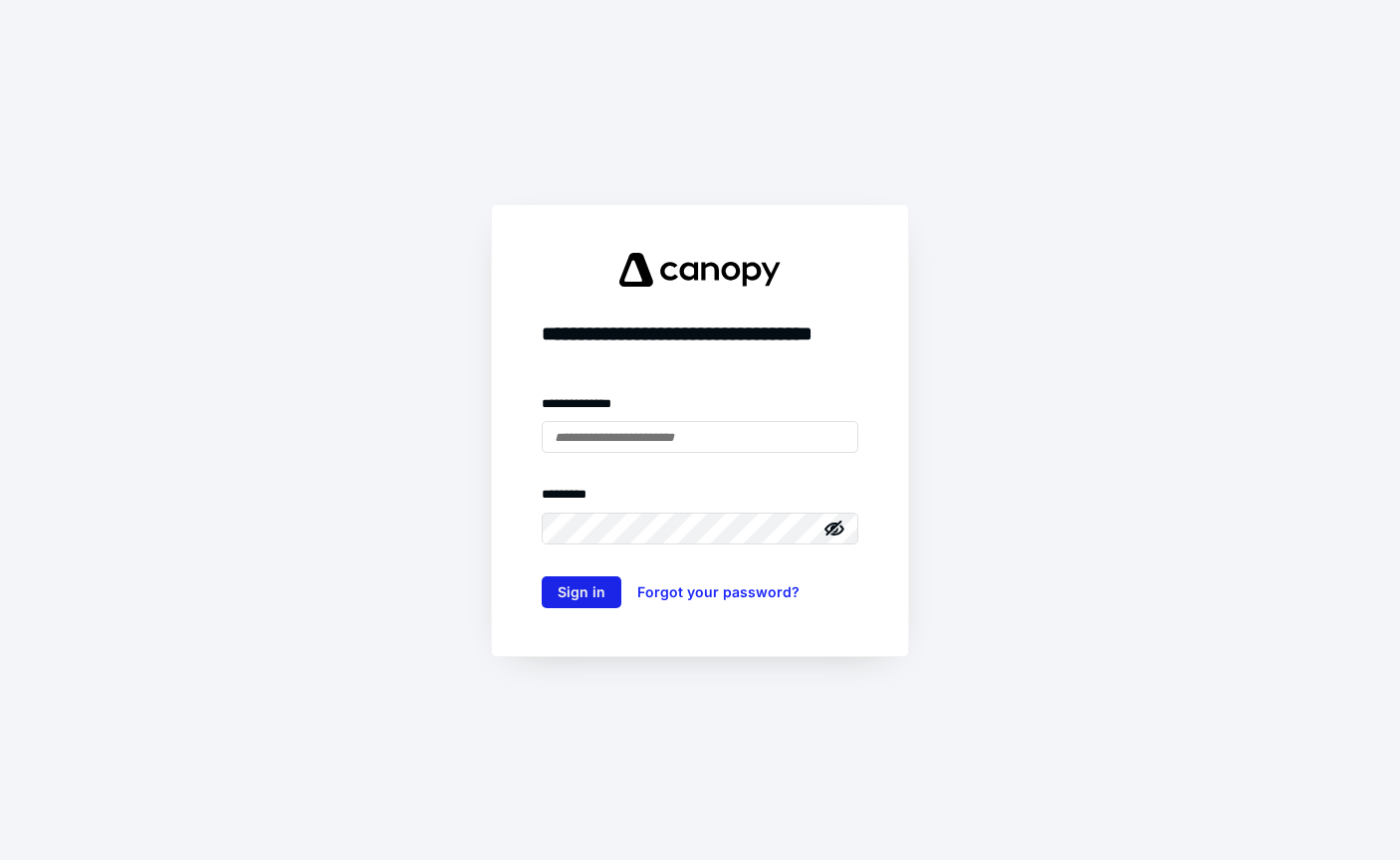 type on "**********" 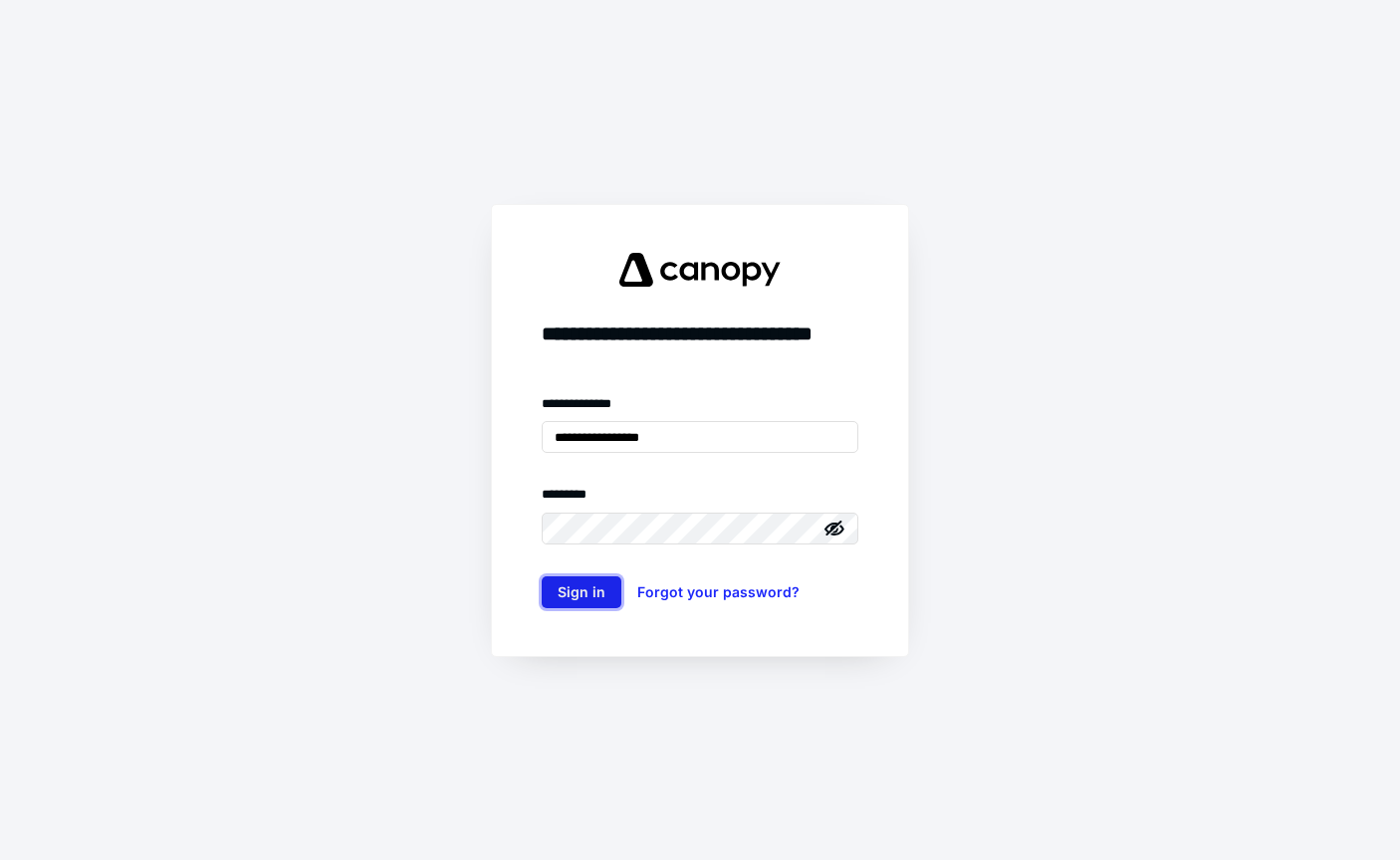 click on "Sign in" at bounding box center [582, 592] 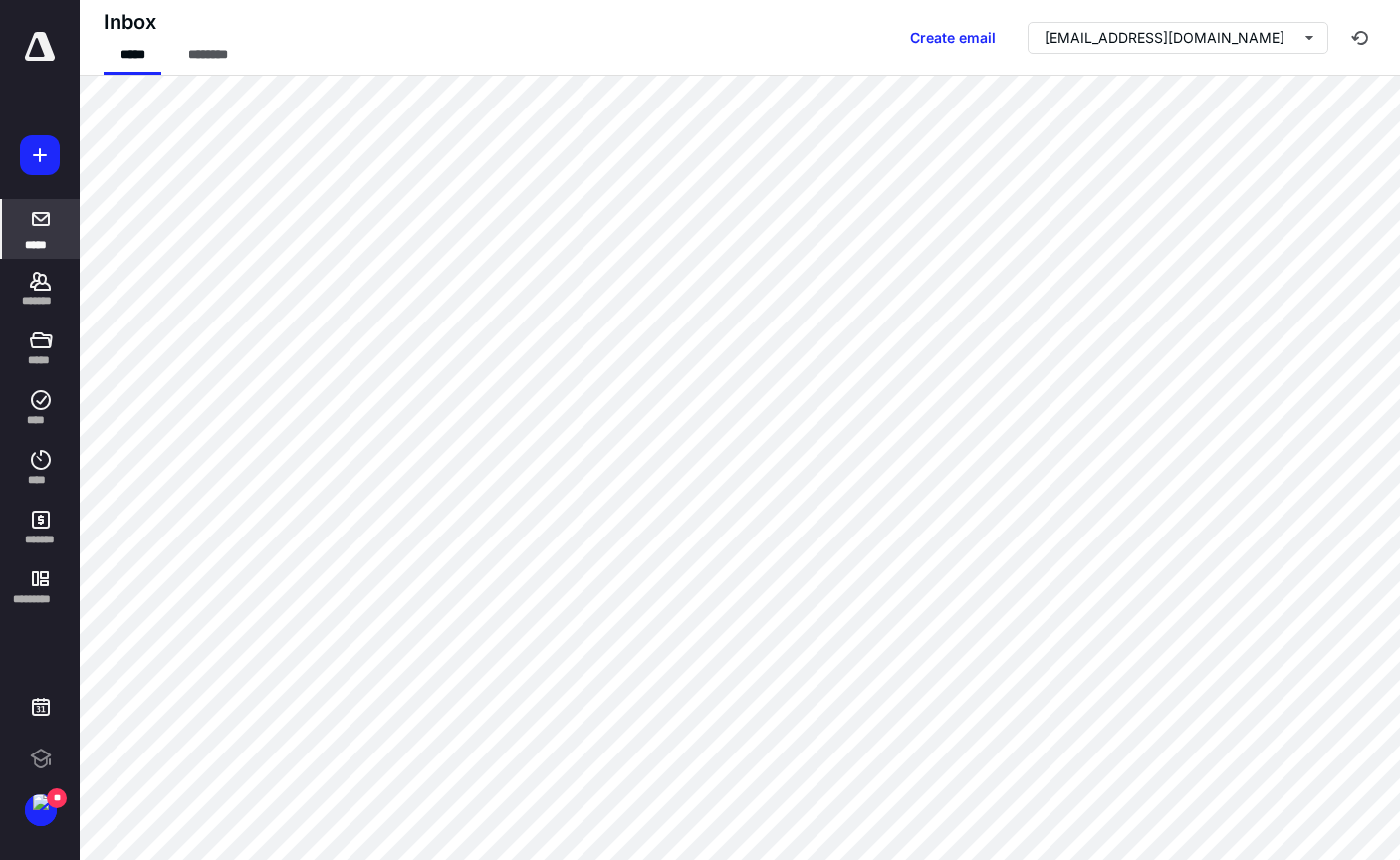 scroll, scrollTop: 0, scrollLeft: 0, axis: both 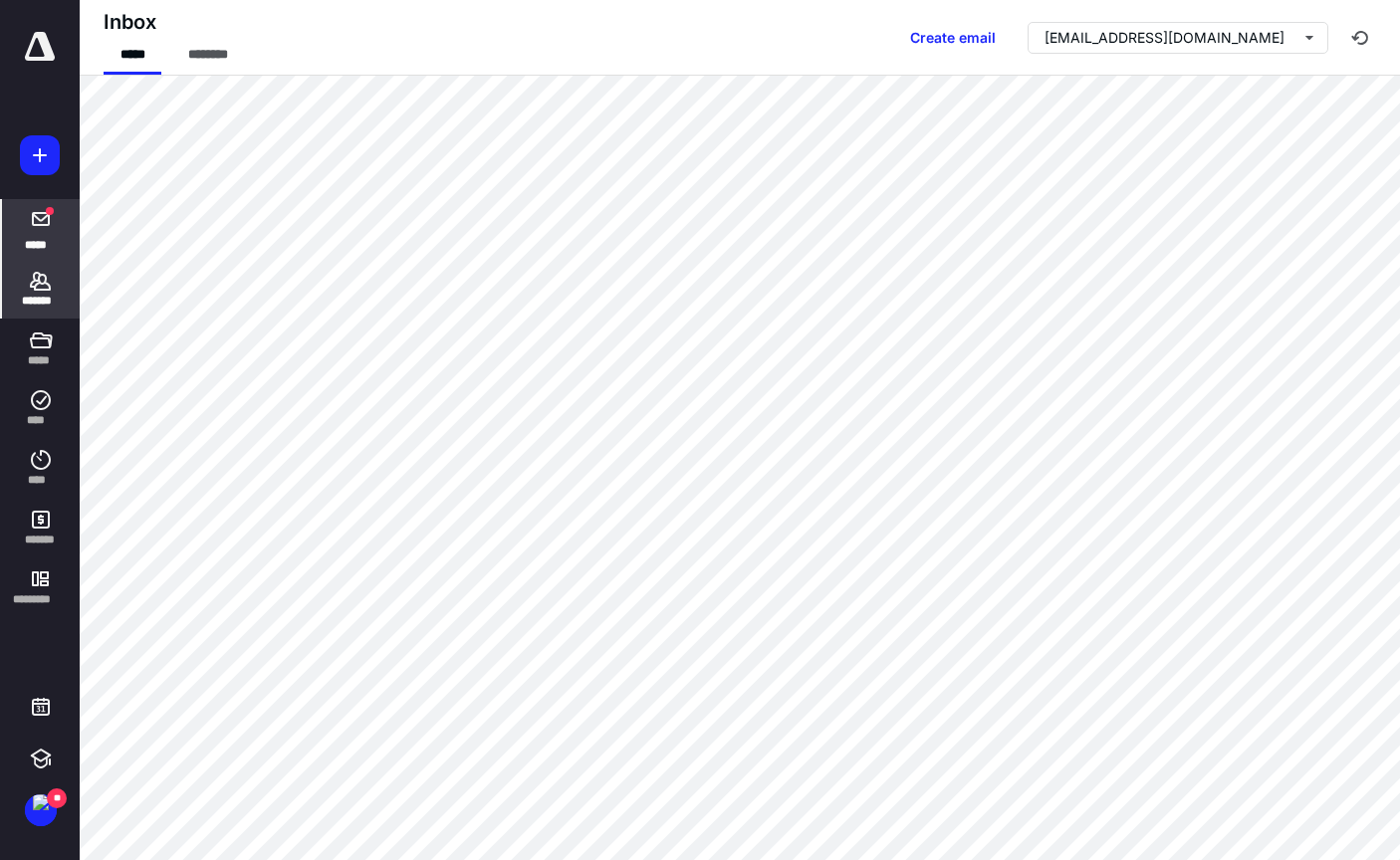 click on "*******" at bounding box center [41, 301] 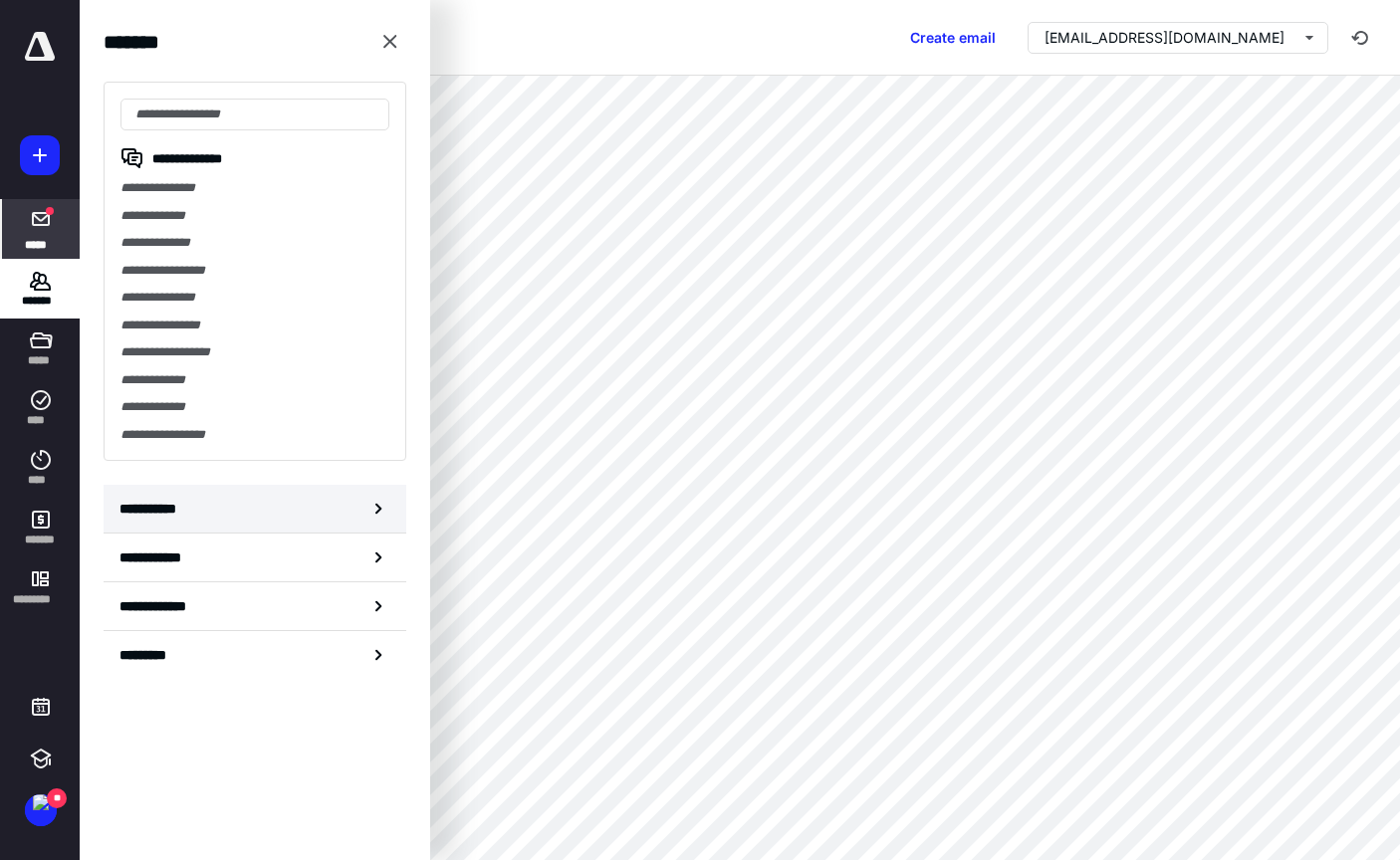 click on "**********" at bounding box center (255, 509) 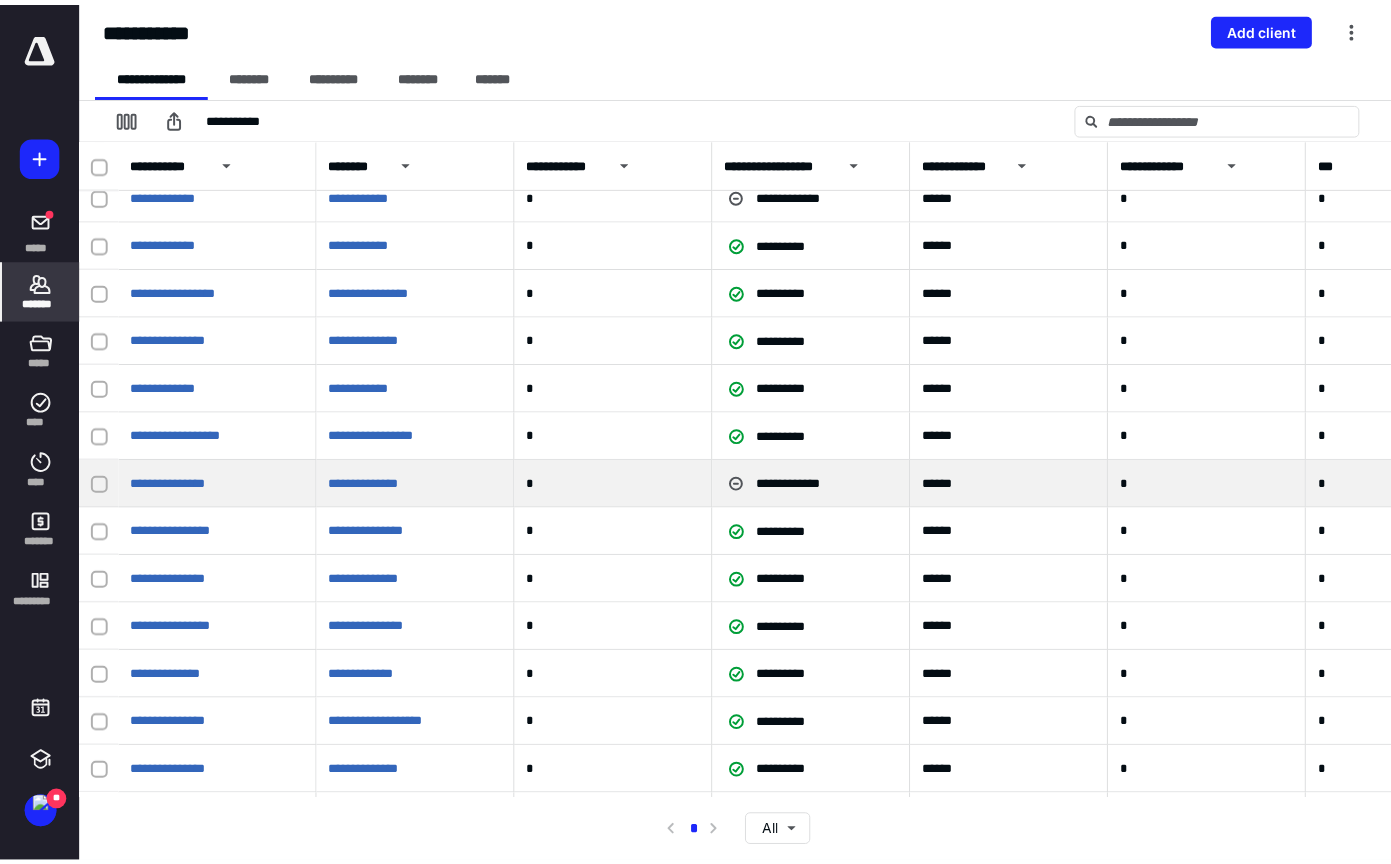scroll, scrollTop: 3803, scrollLeft: 0, axis: vertical 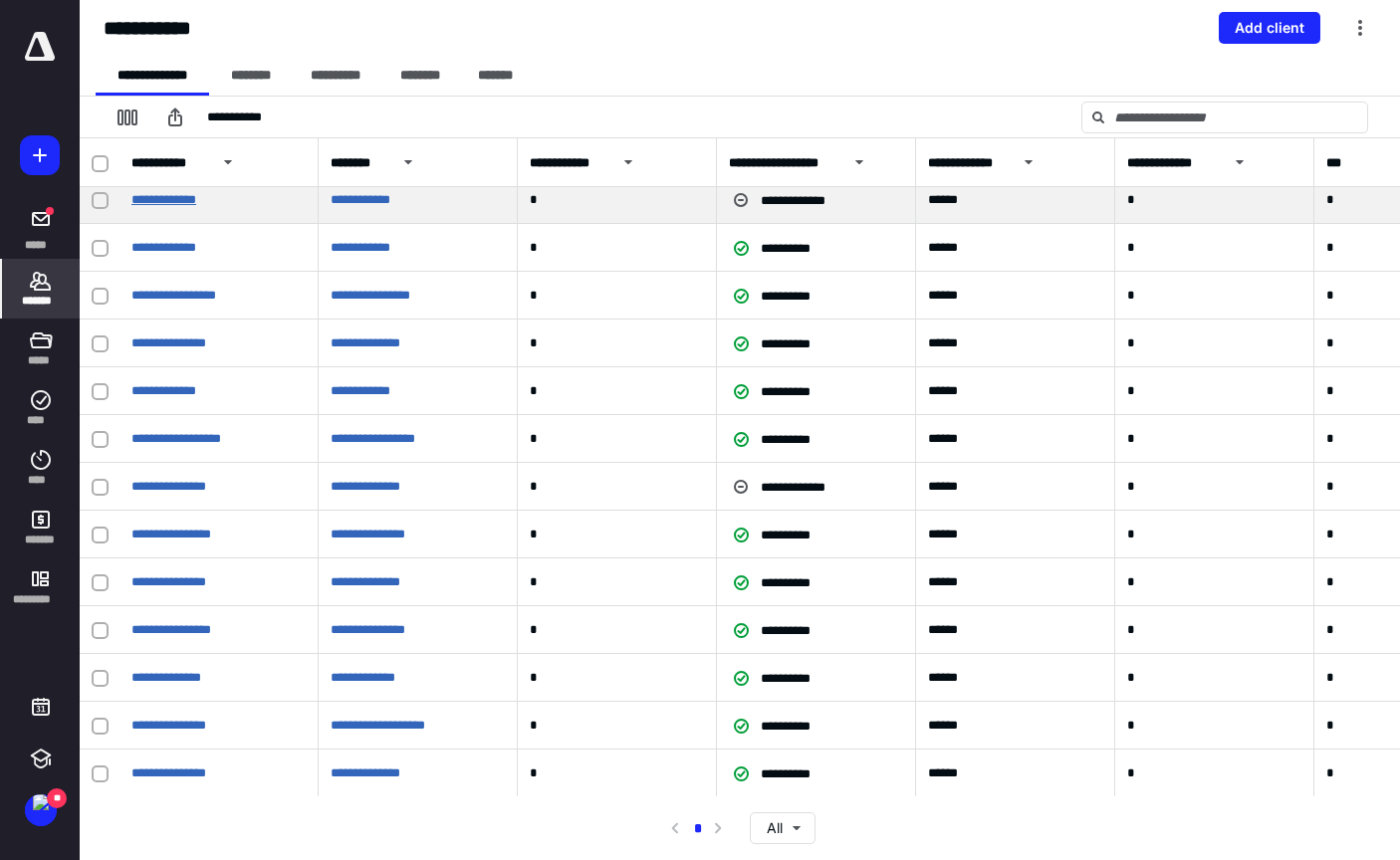 click on "**********" at bounding box center [163, 199] 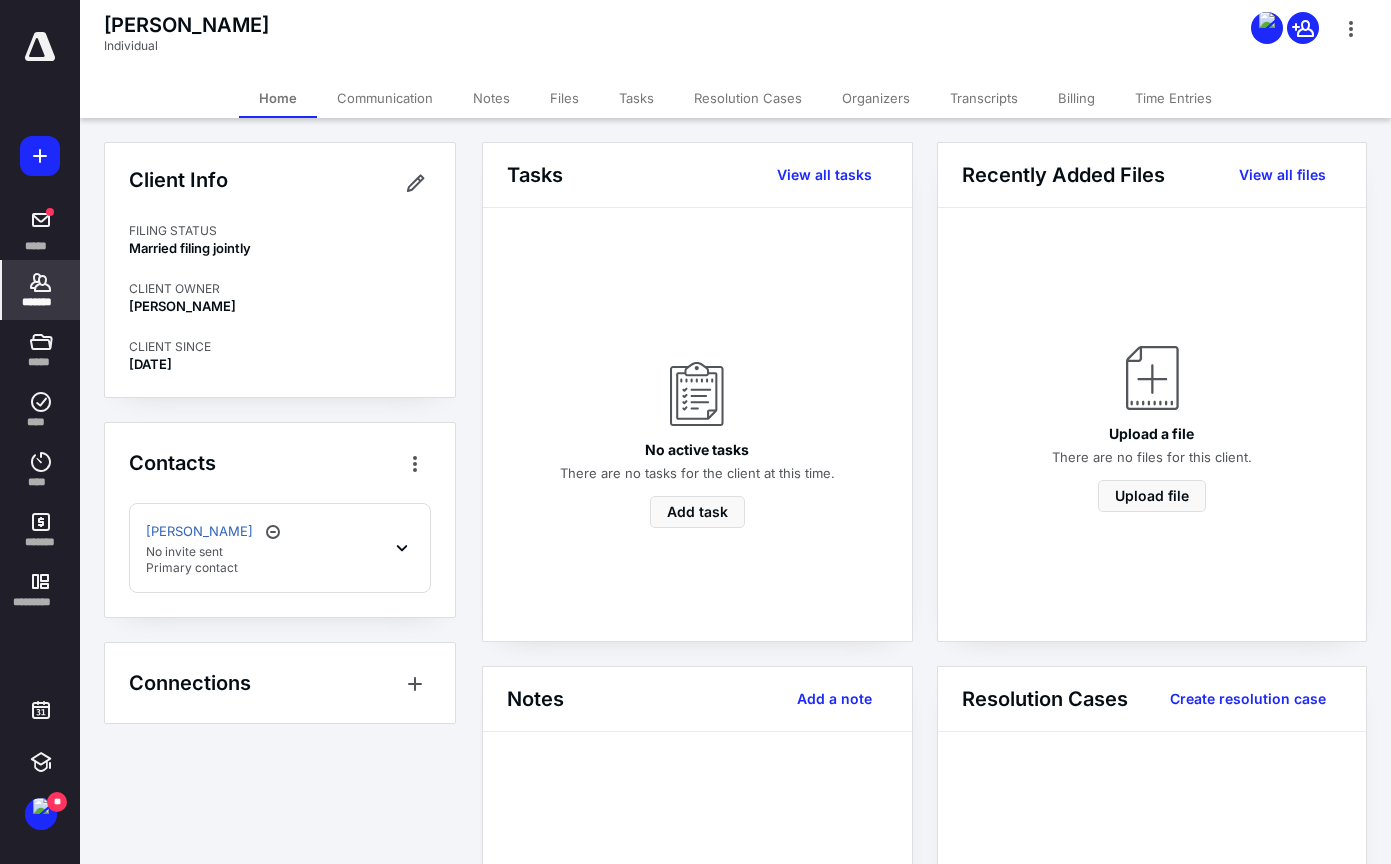 click on "Transcripts" at bounding box center [984, 98] 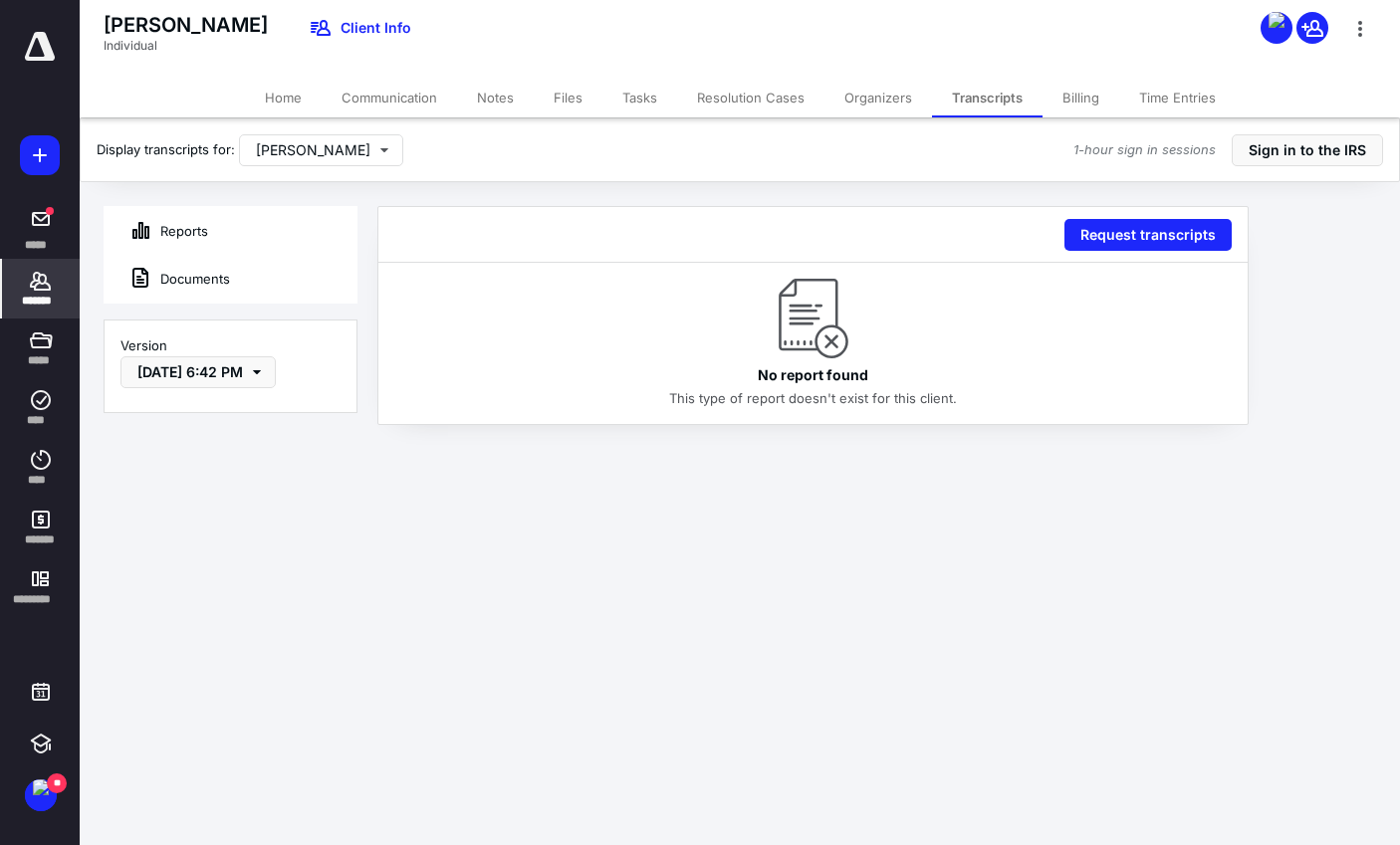 click on "Documents" at bounding box center [167, 279] 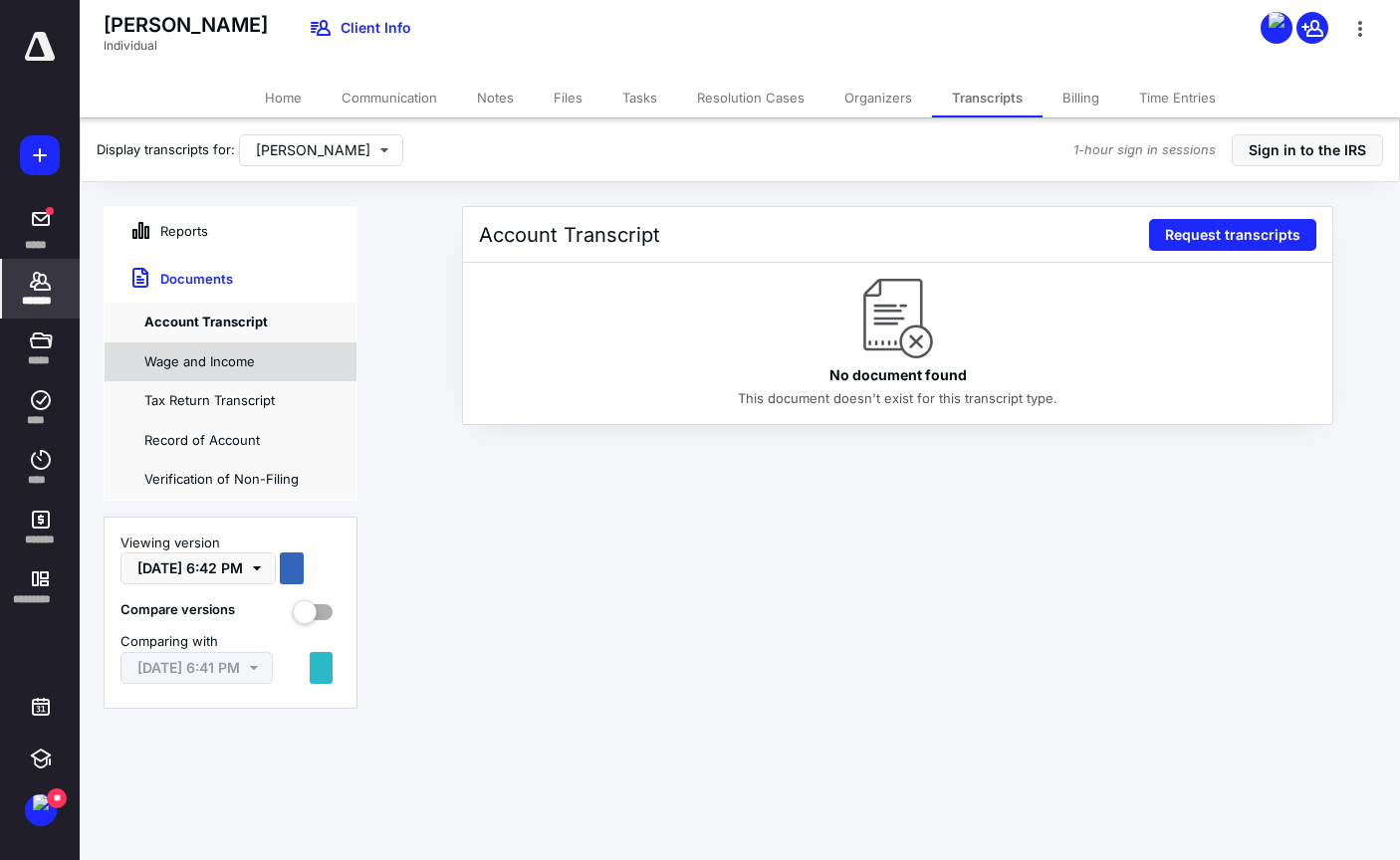 click on "Wage and Income" at bounding box center [230, 362] 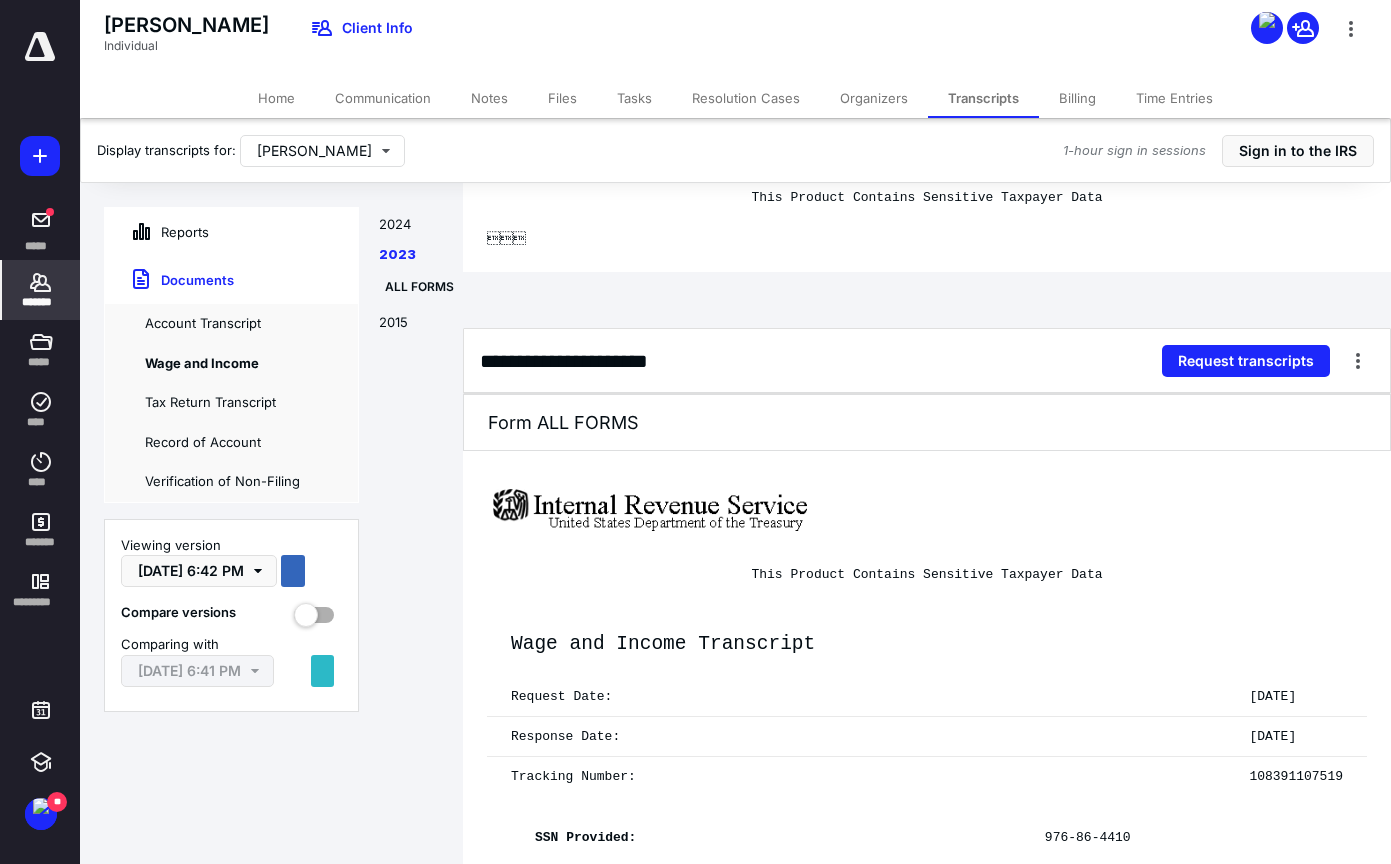 scroll, scrollTop: 900, scrollLeft: 0, axis: vertical 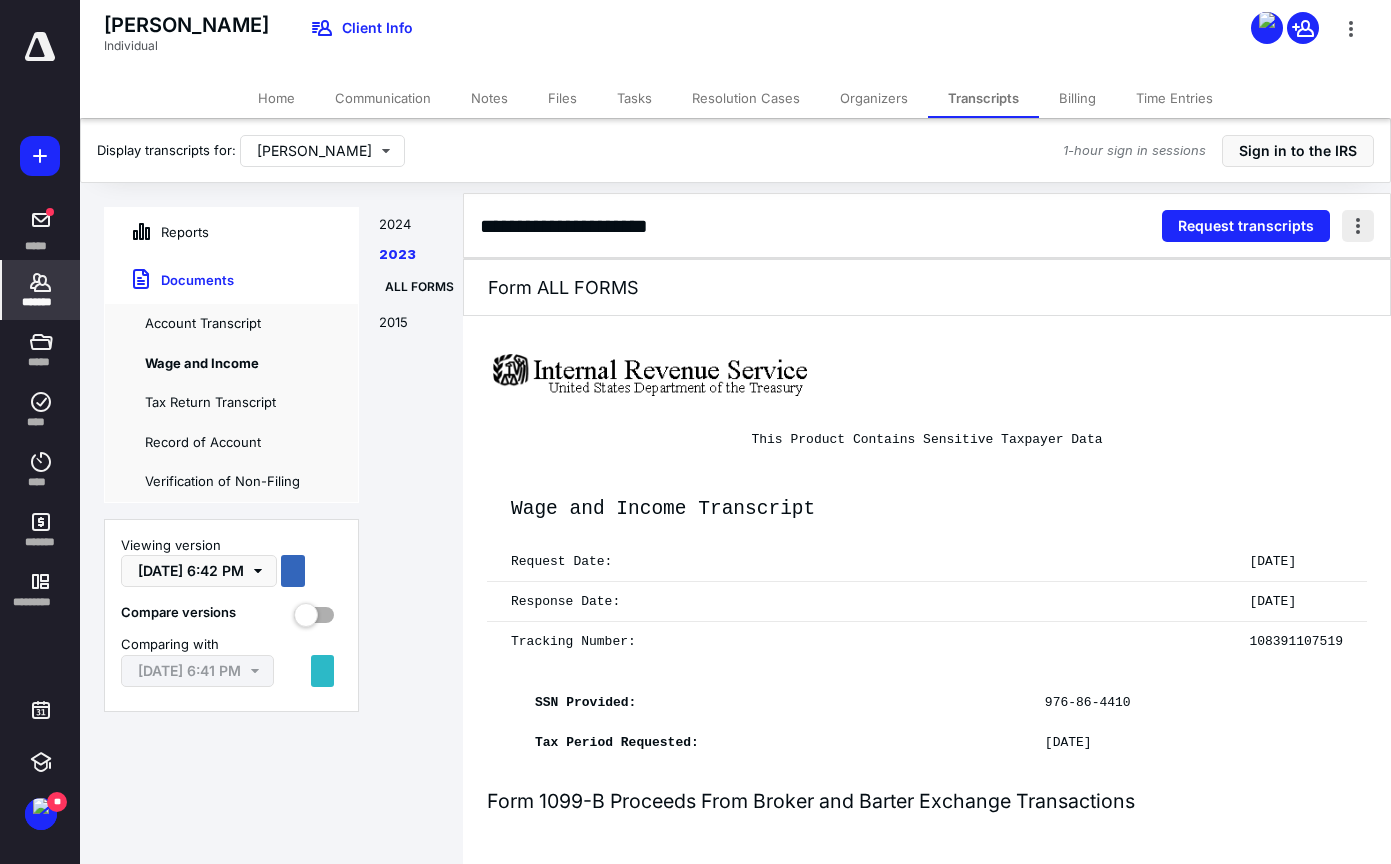 click at bounding box center [1358, 226] 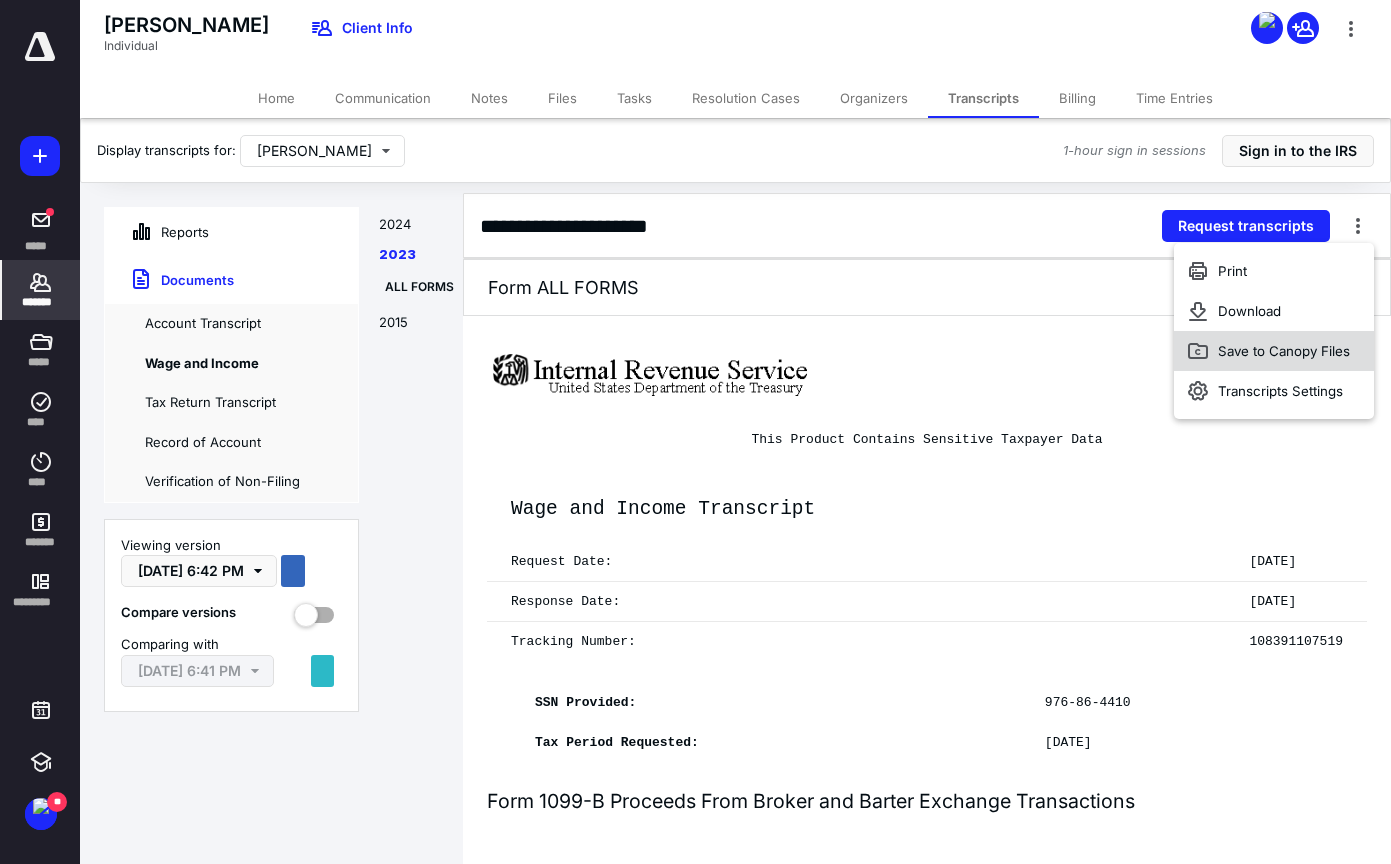 click on "Save to Canopy Files" at bounding box center [1284, 351] 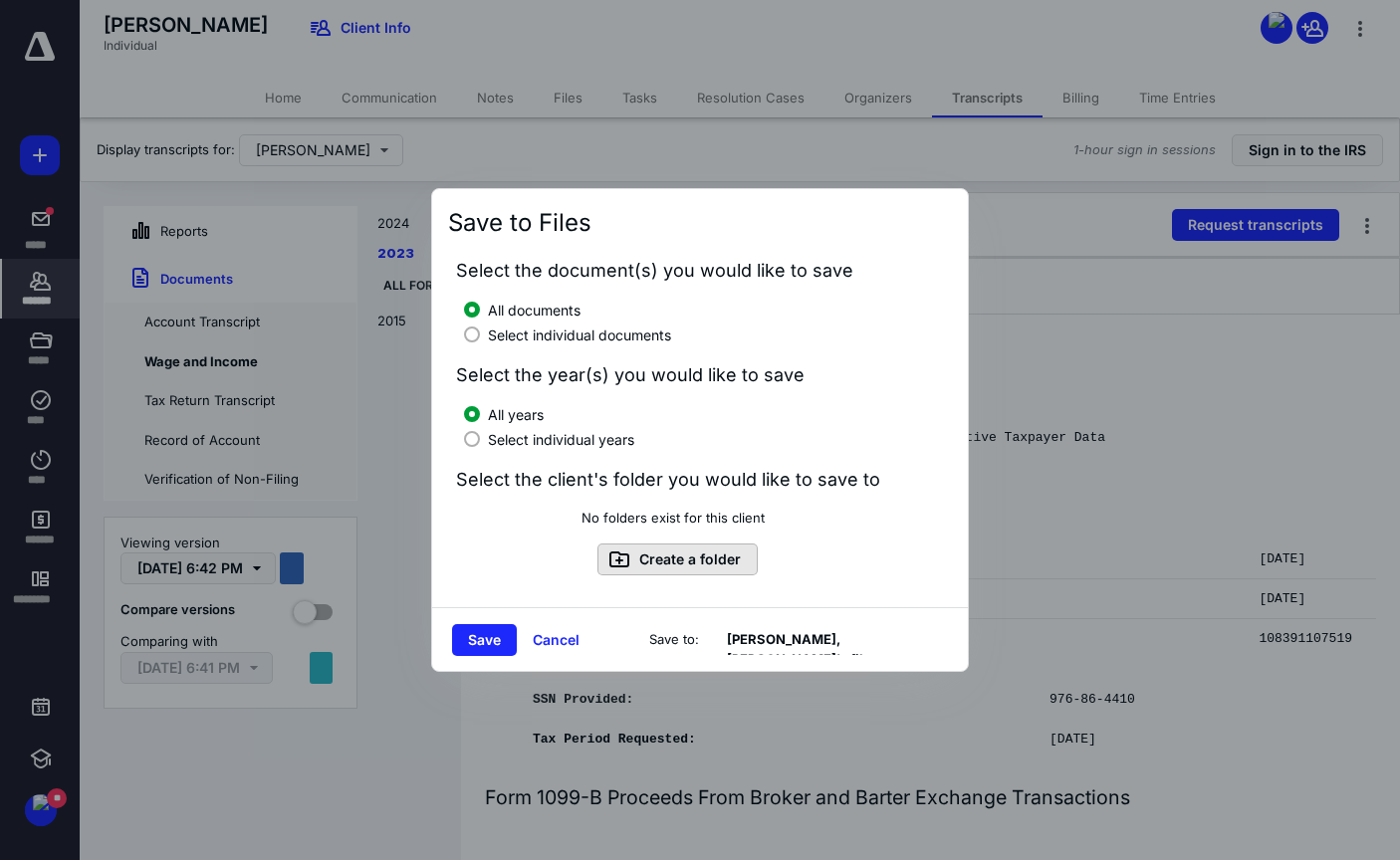 click on "Create a folder" at bounding box center [677, 559] 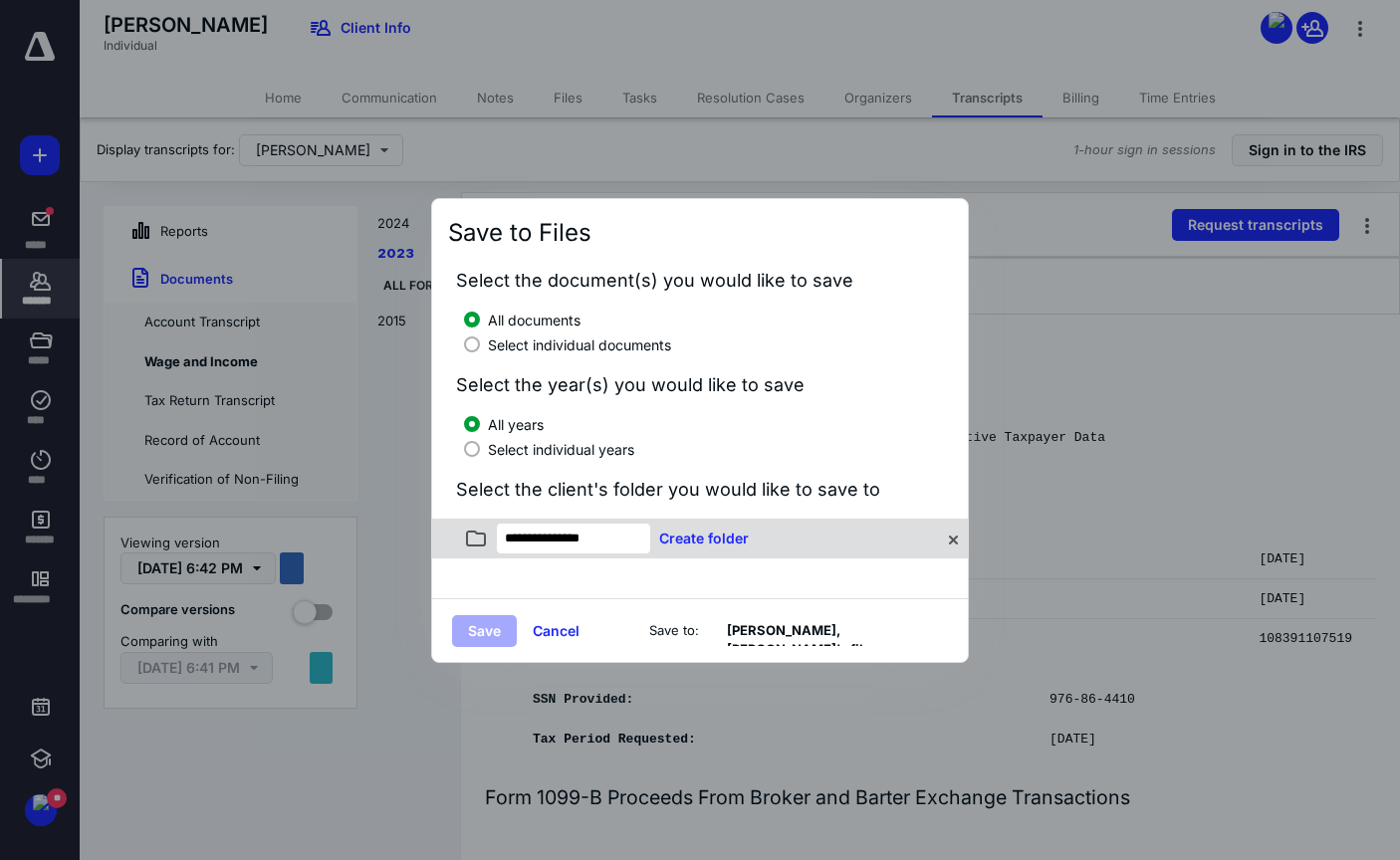type on "**********" 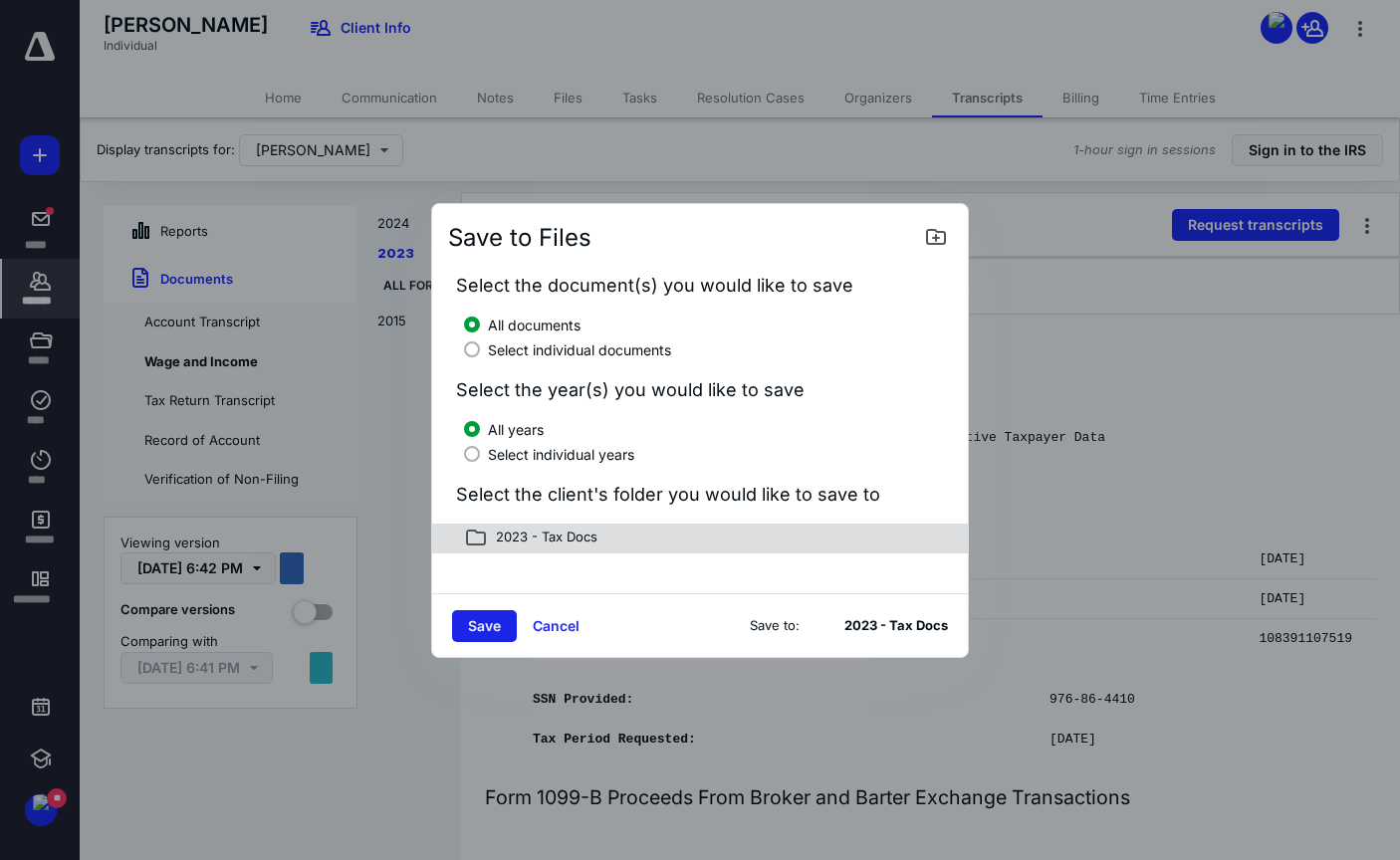click on "Save" at bounding box center (484, 626) 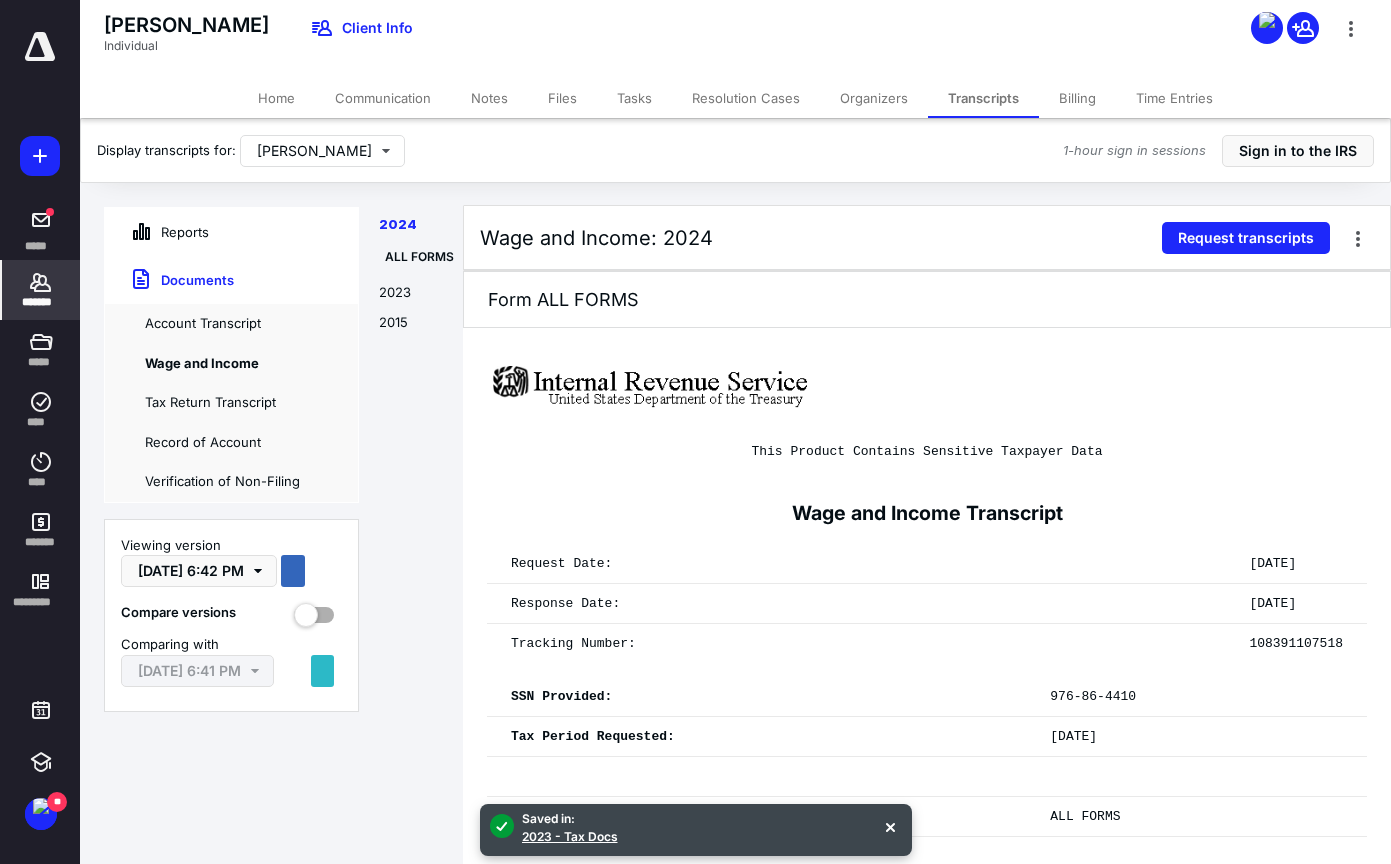 scroll, scrollTop: 0, scrollLeft: 0, axis: both 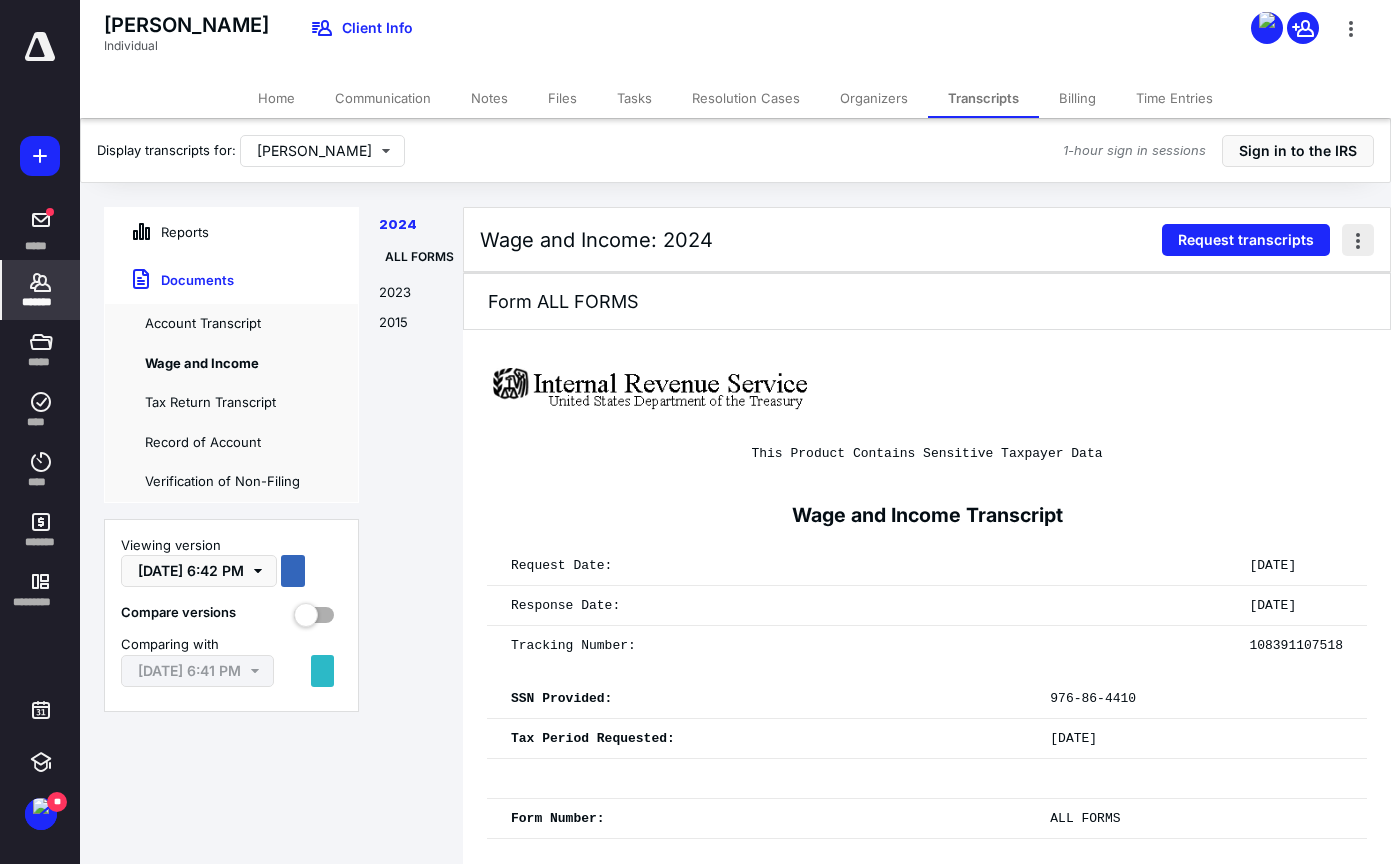 click at bounding box center (1358, 240) 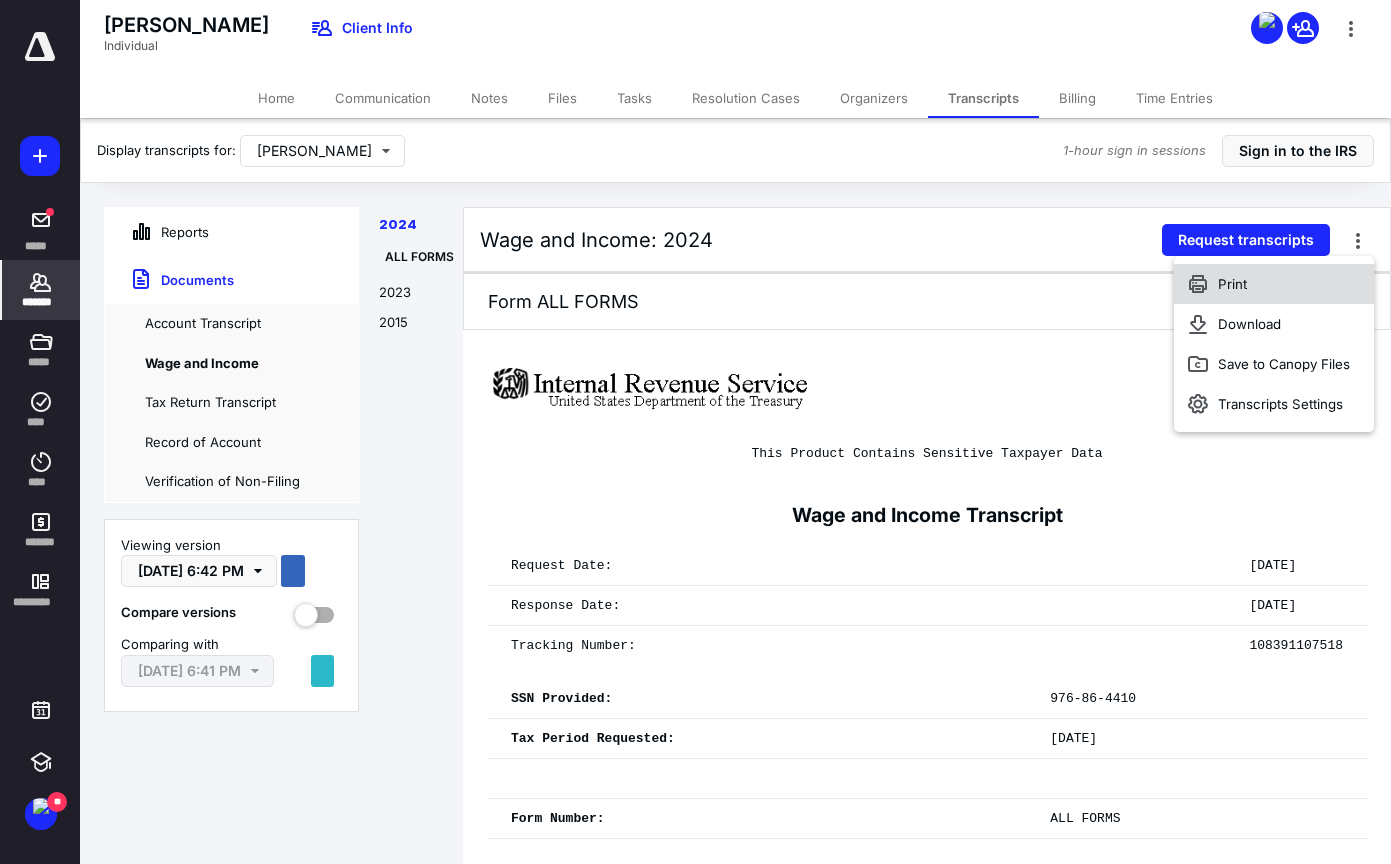 click on "Print" at bounding box center (1274, 284) 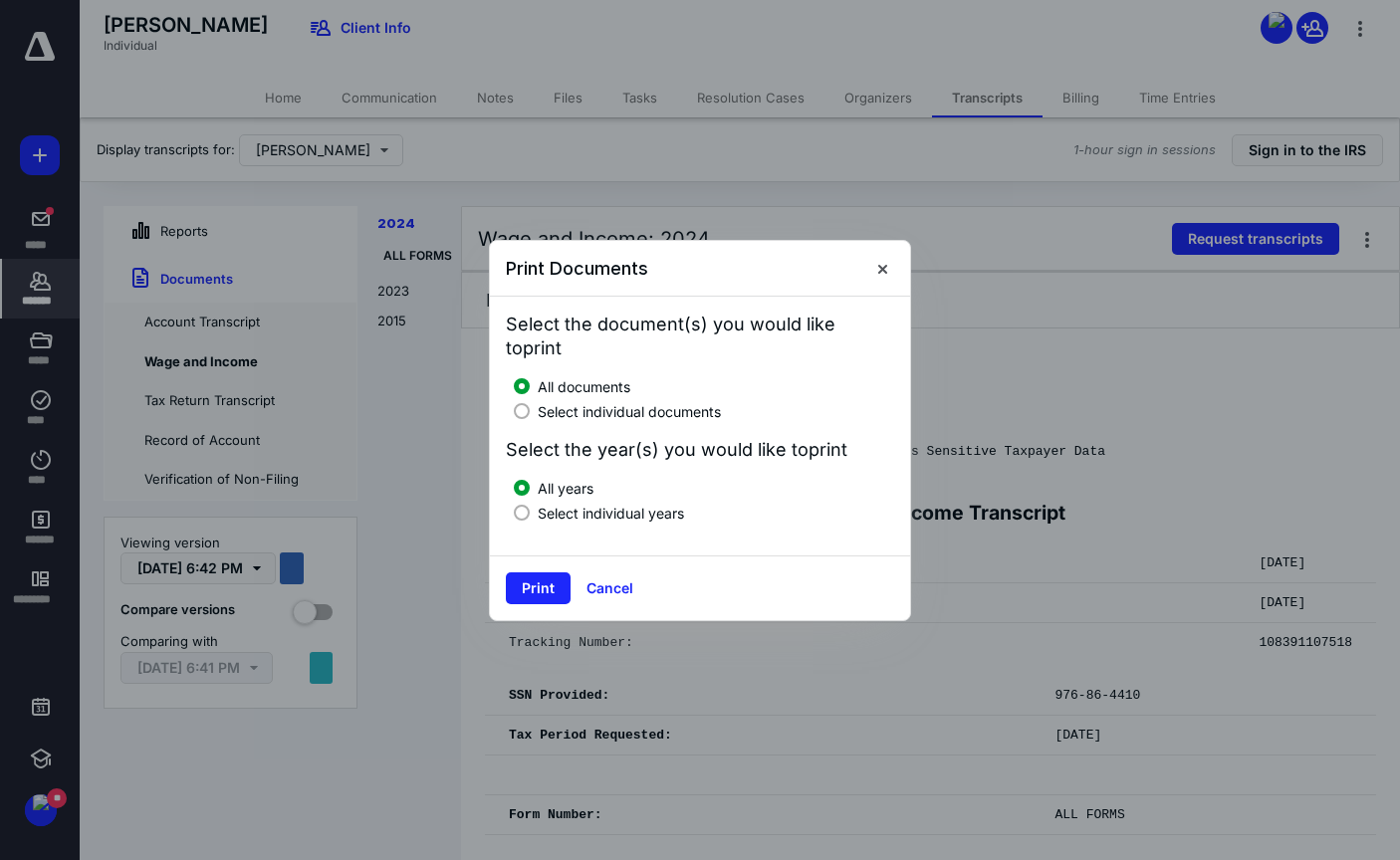 click at bounding box center [522, 513] 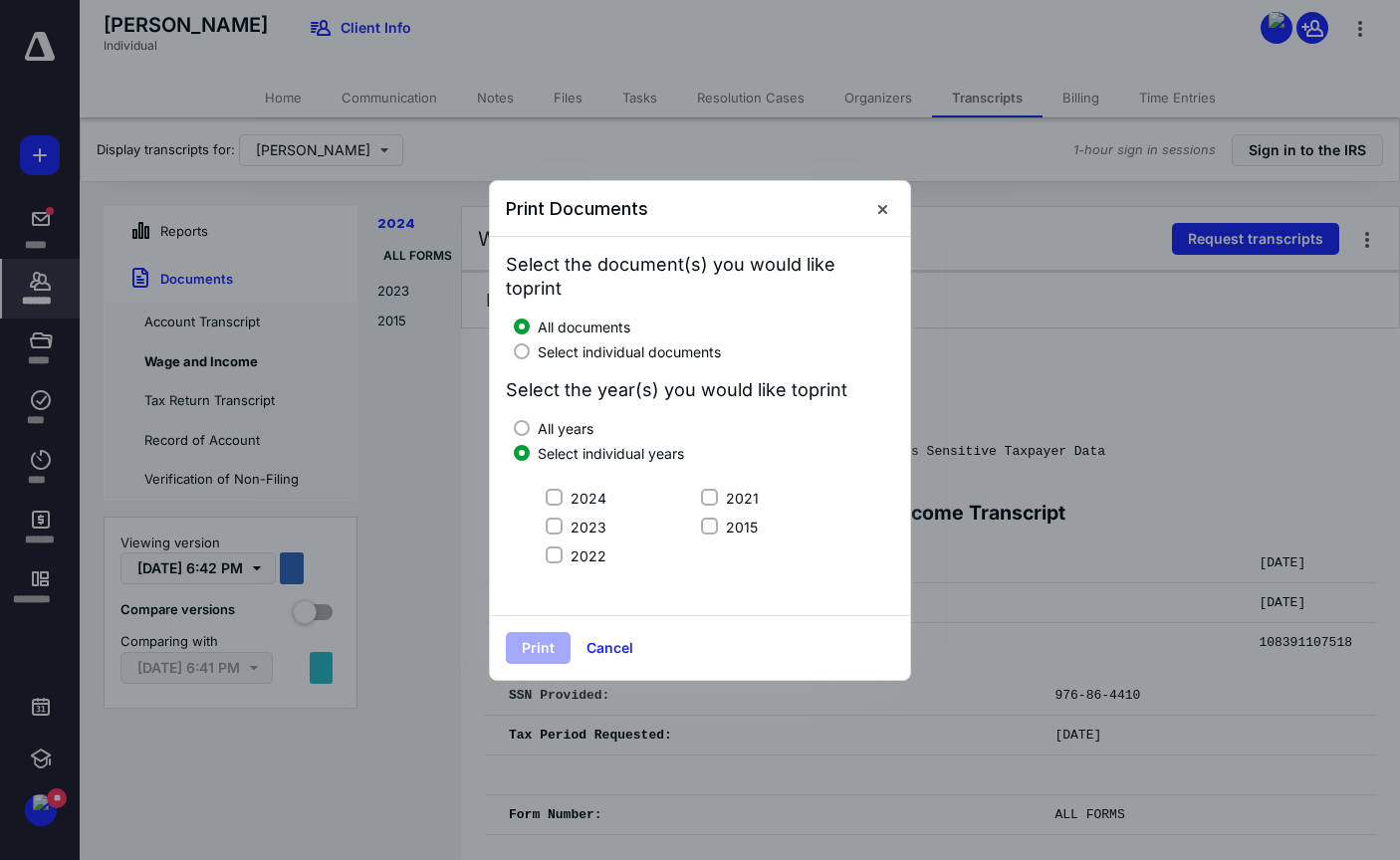 click 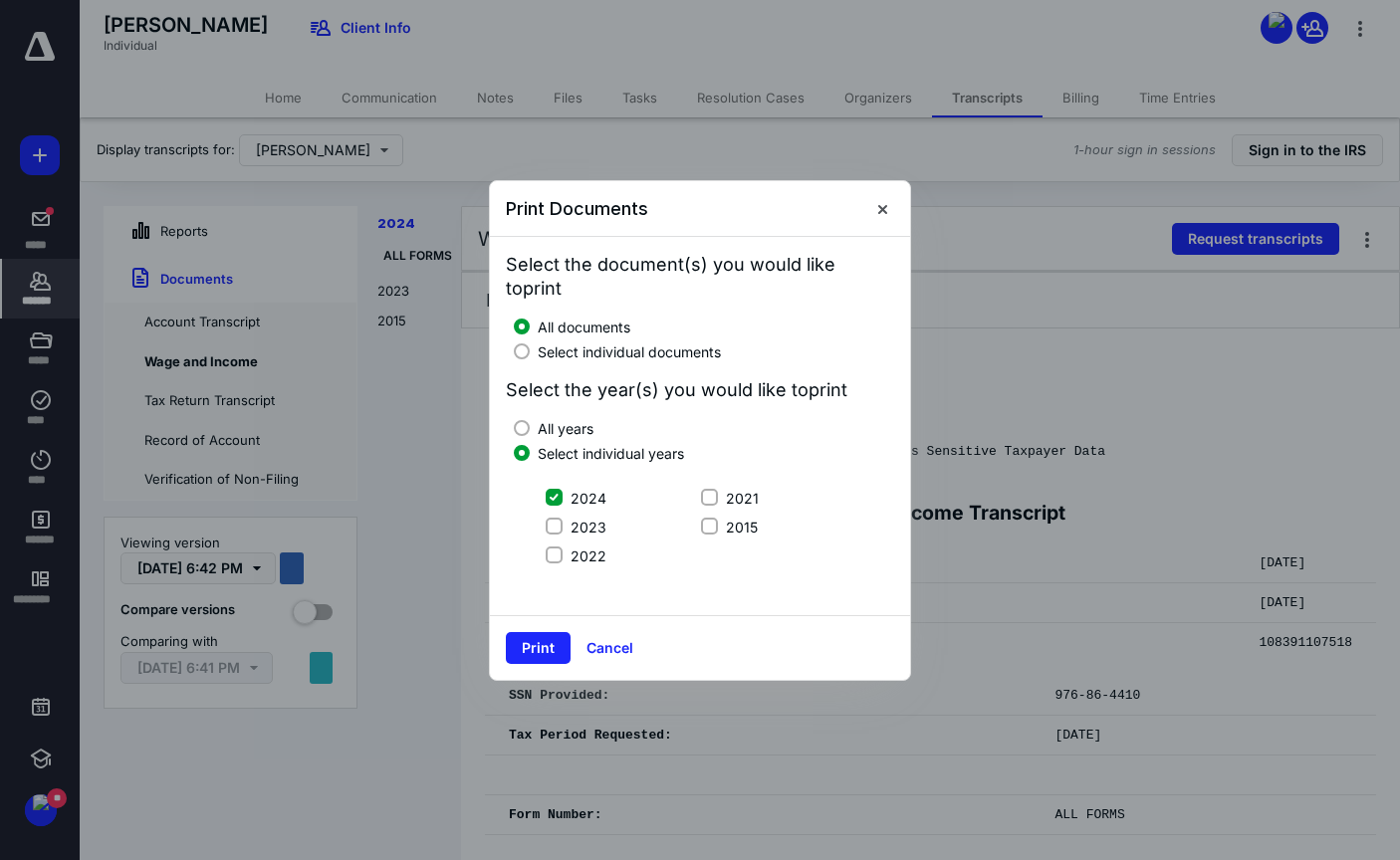 click at bounding box center [522, 351] 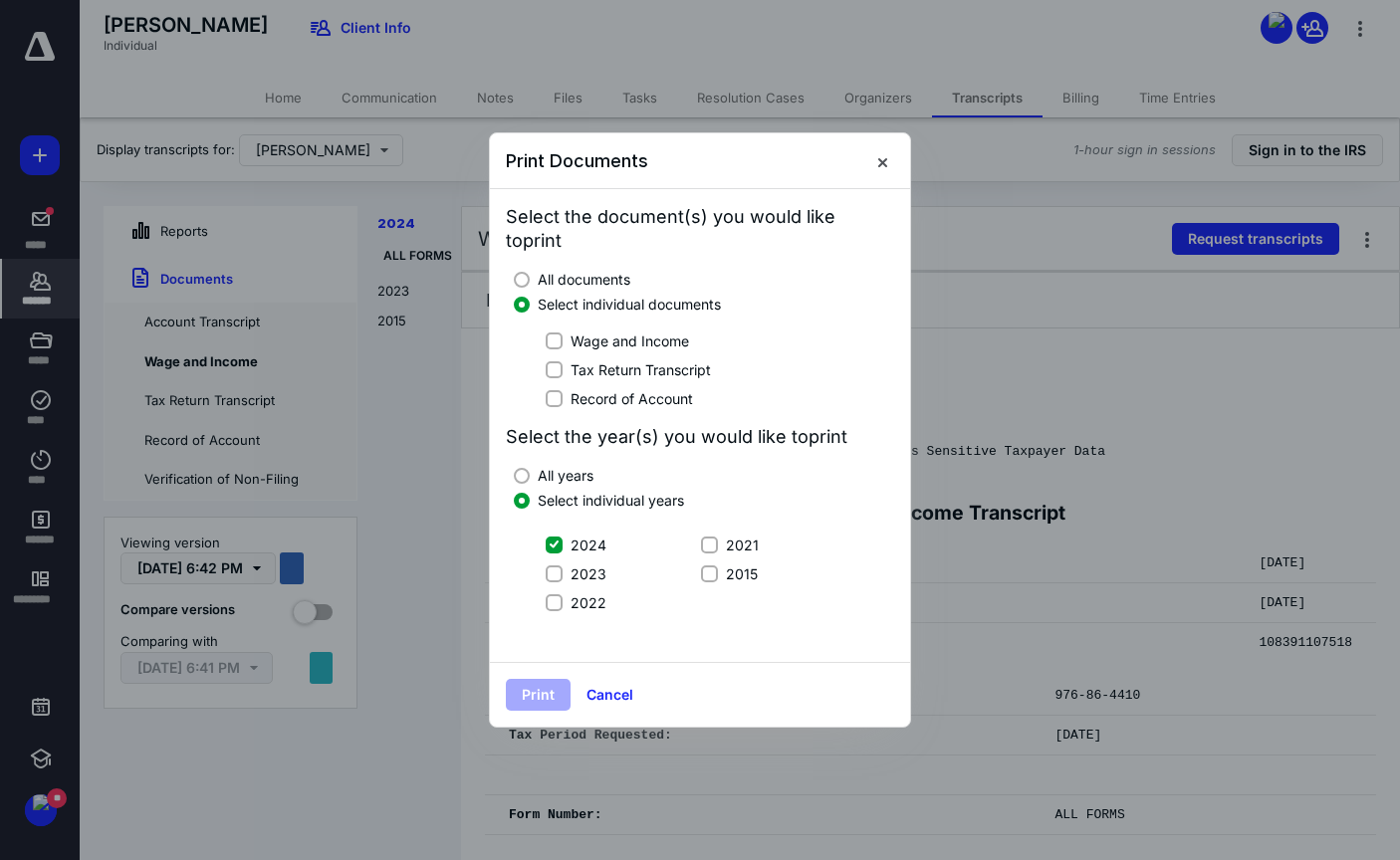 click on "Wage and Income" at bounding box center [554, 340] 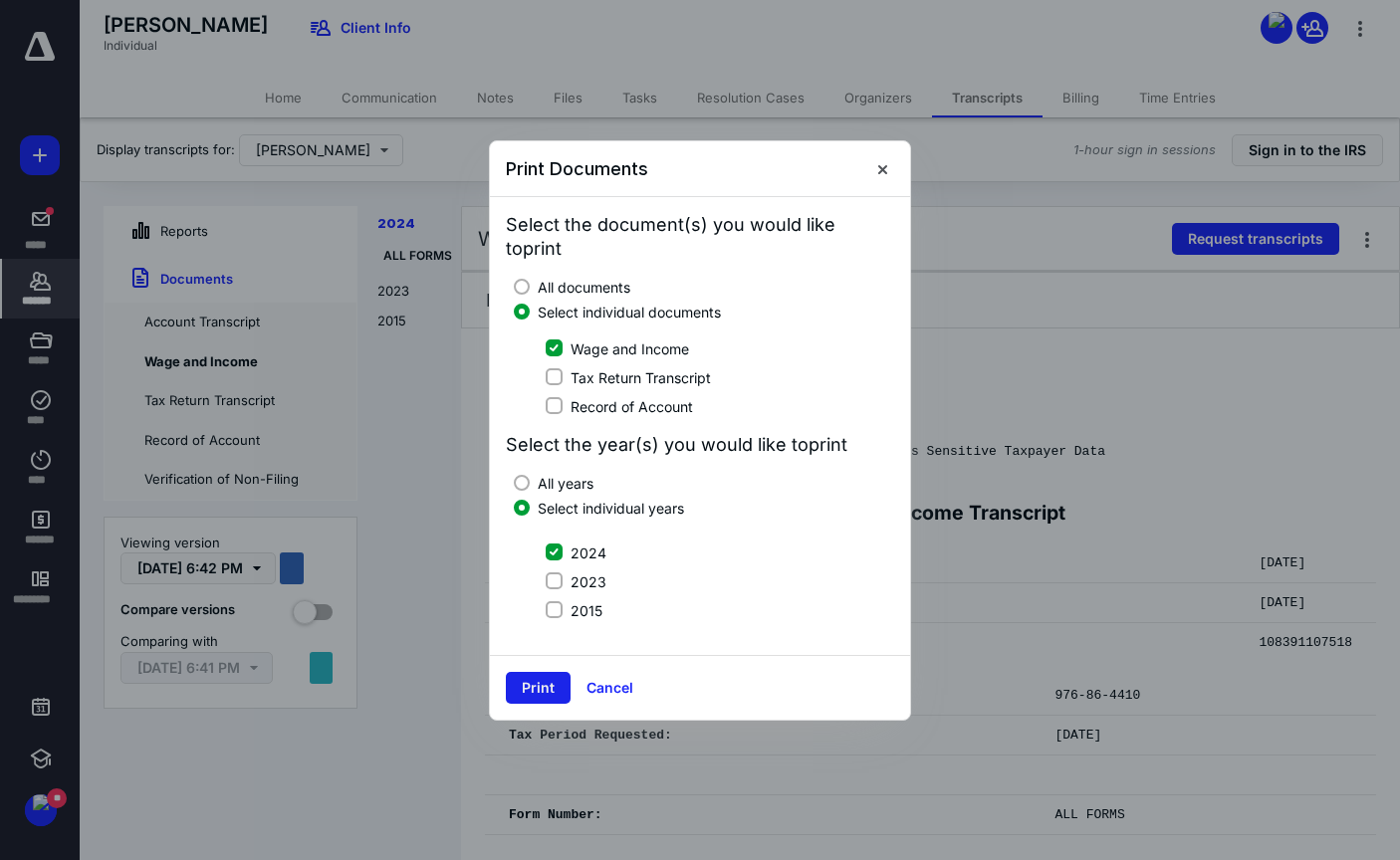 click on "Print" at bounding box center (538, 688) 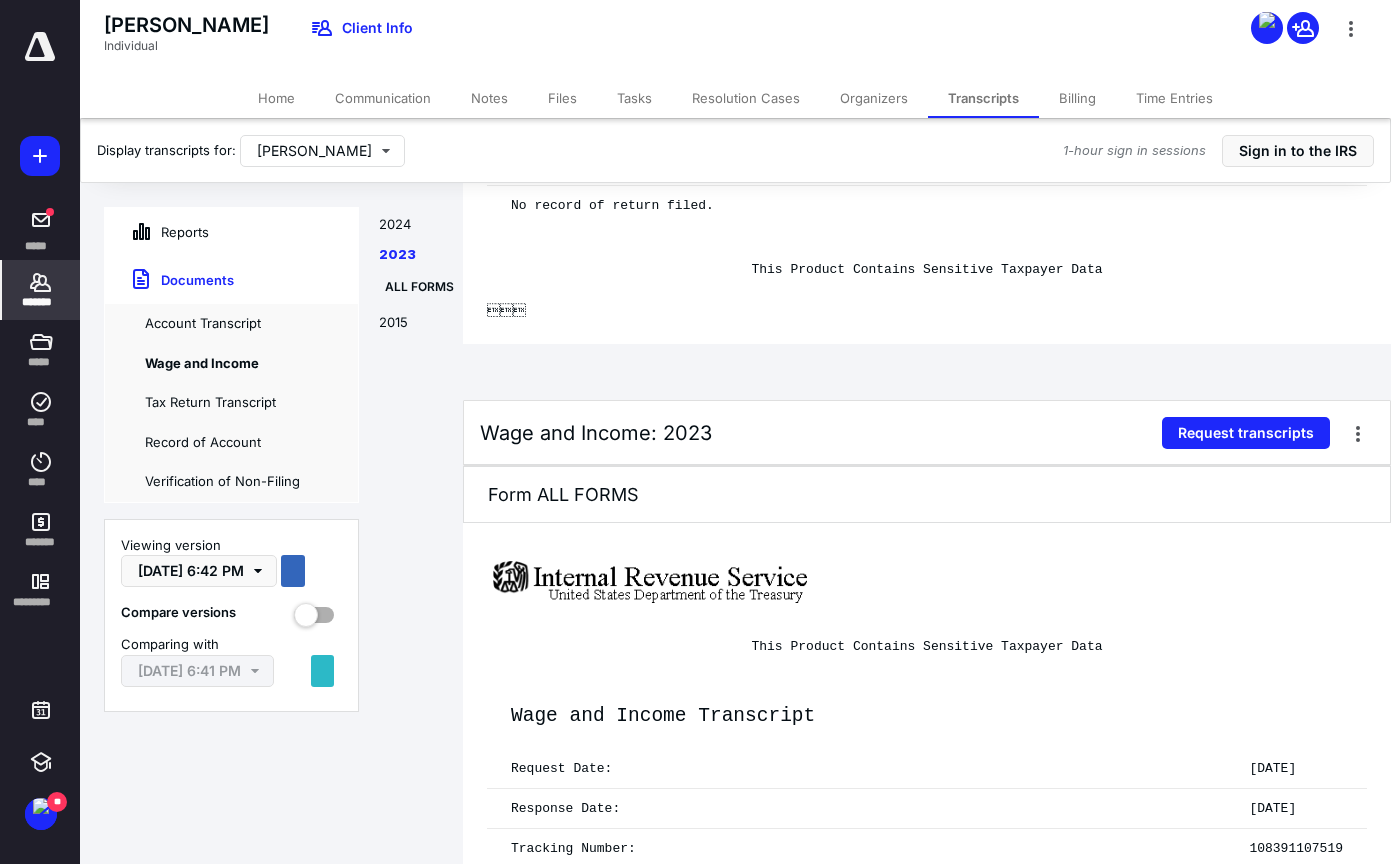 scroll, scrollTop: 700, scrollLeft: 0, axis: vertical 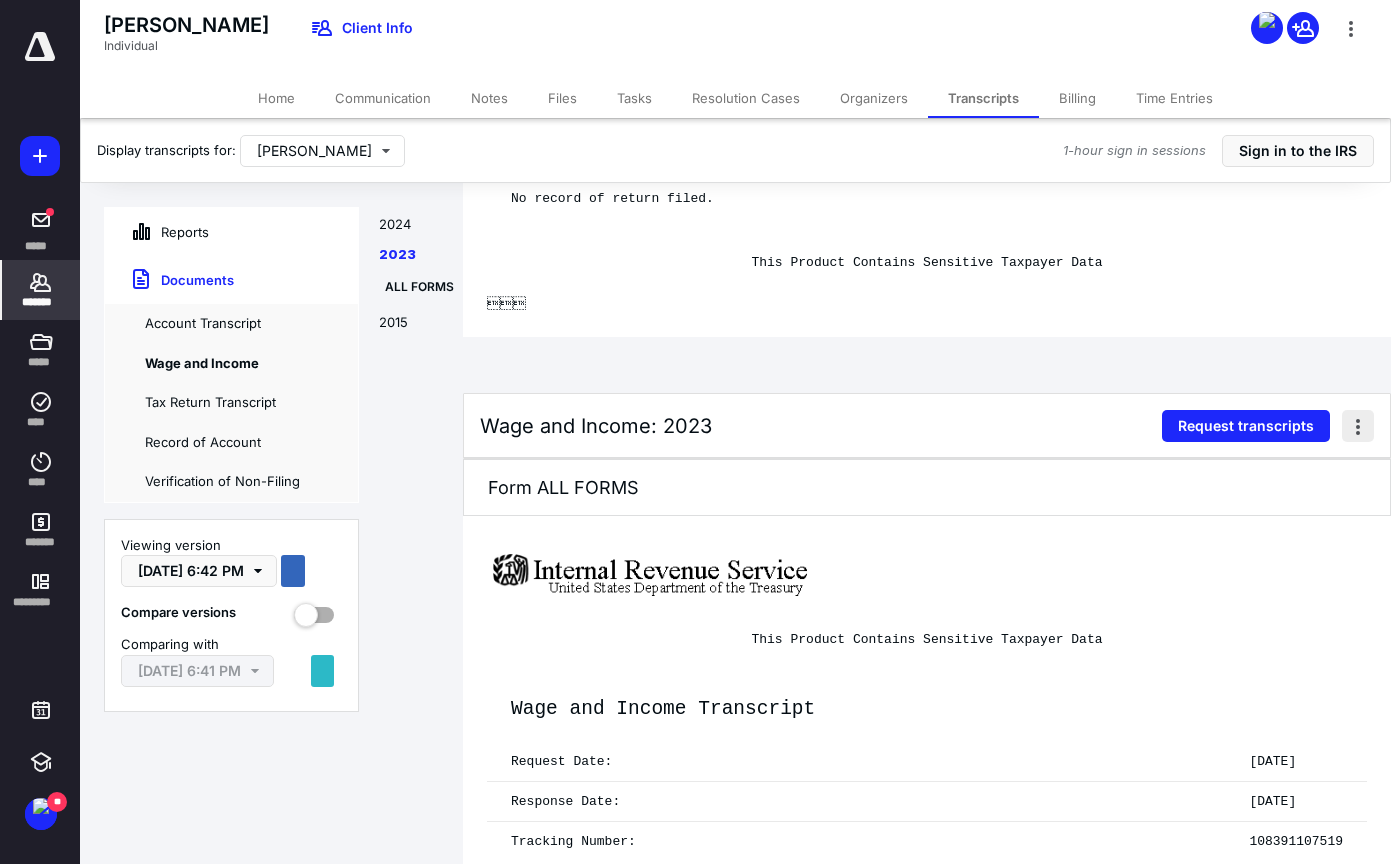 click at bounding box center [1358, 426] 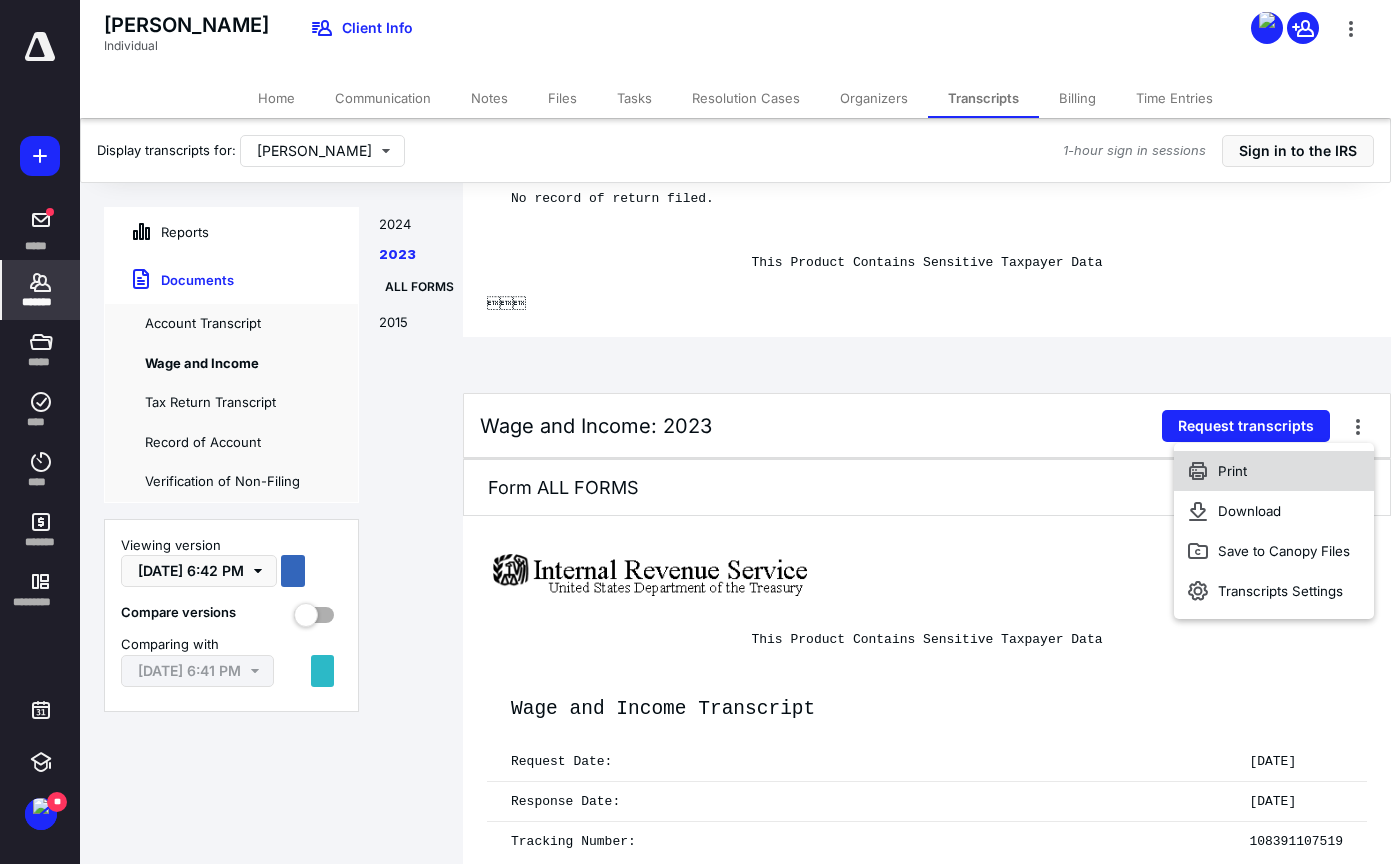 click on "Print" at bounding box center [1274, 471] 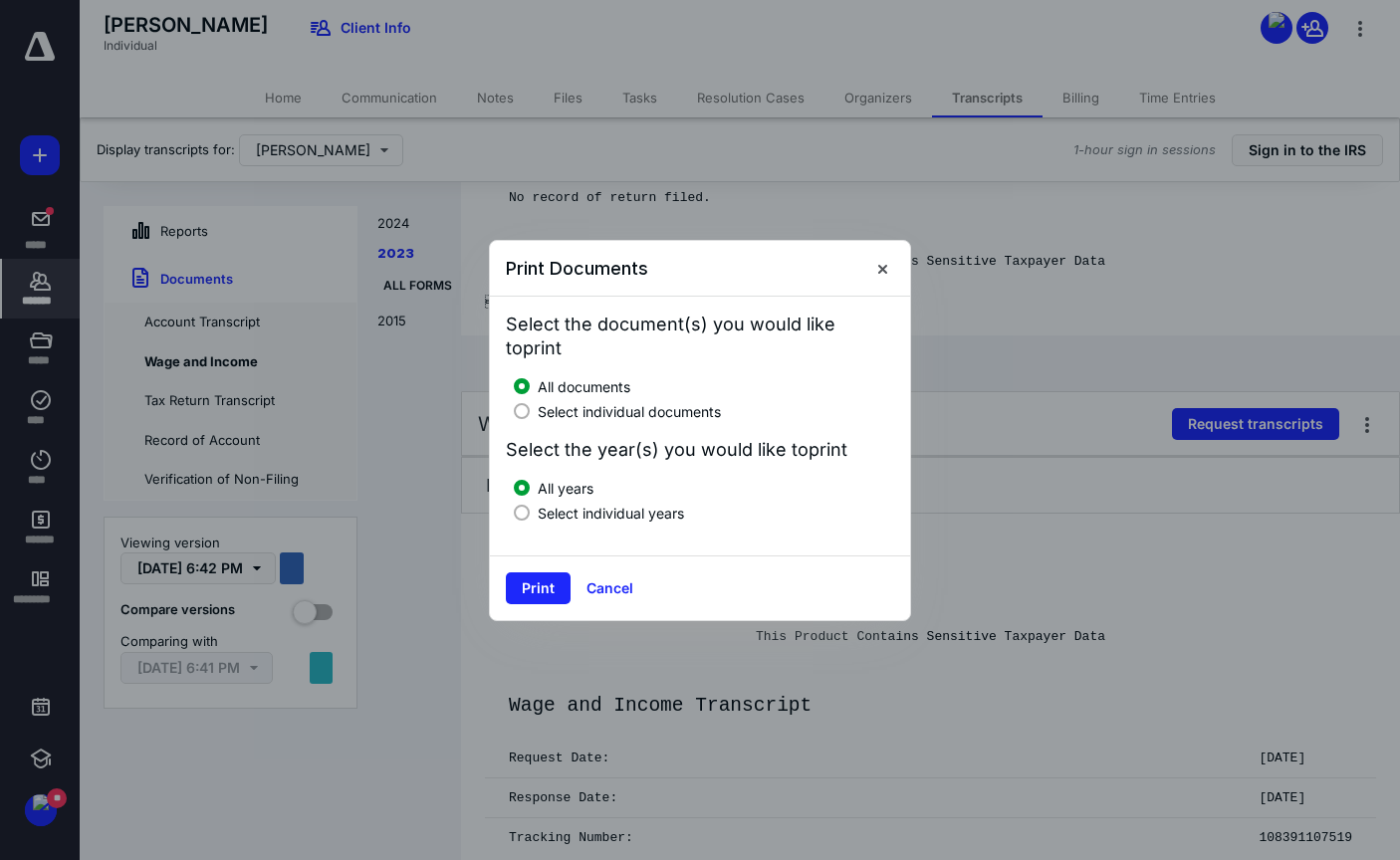 click at bounding box center [522, 411] 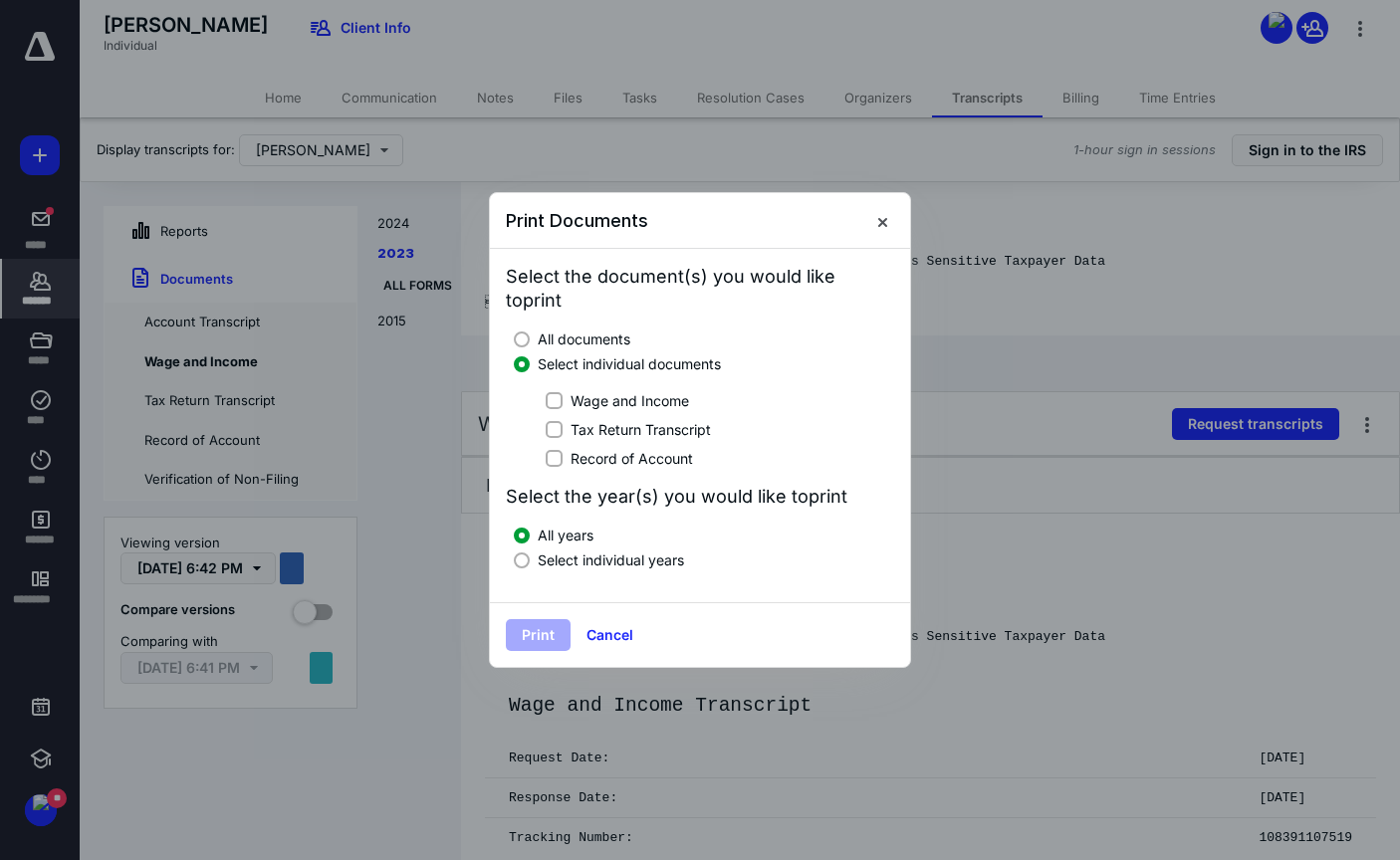 click 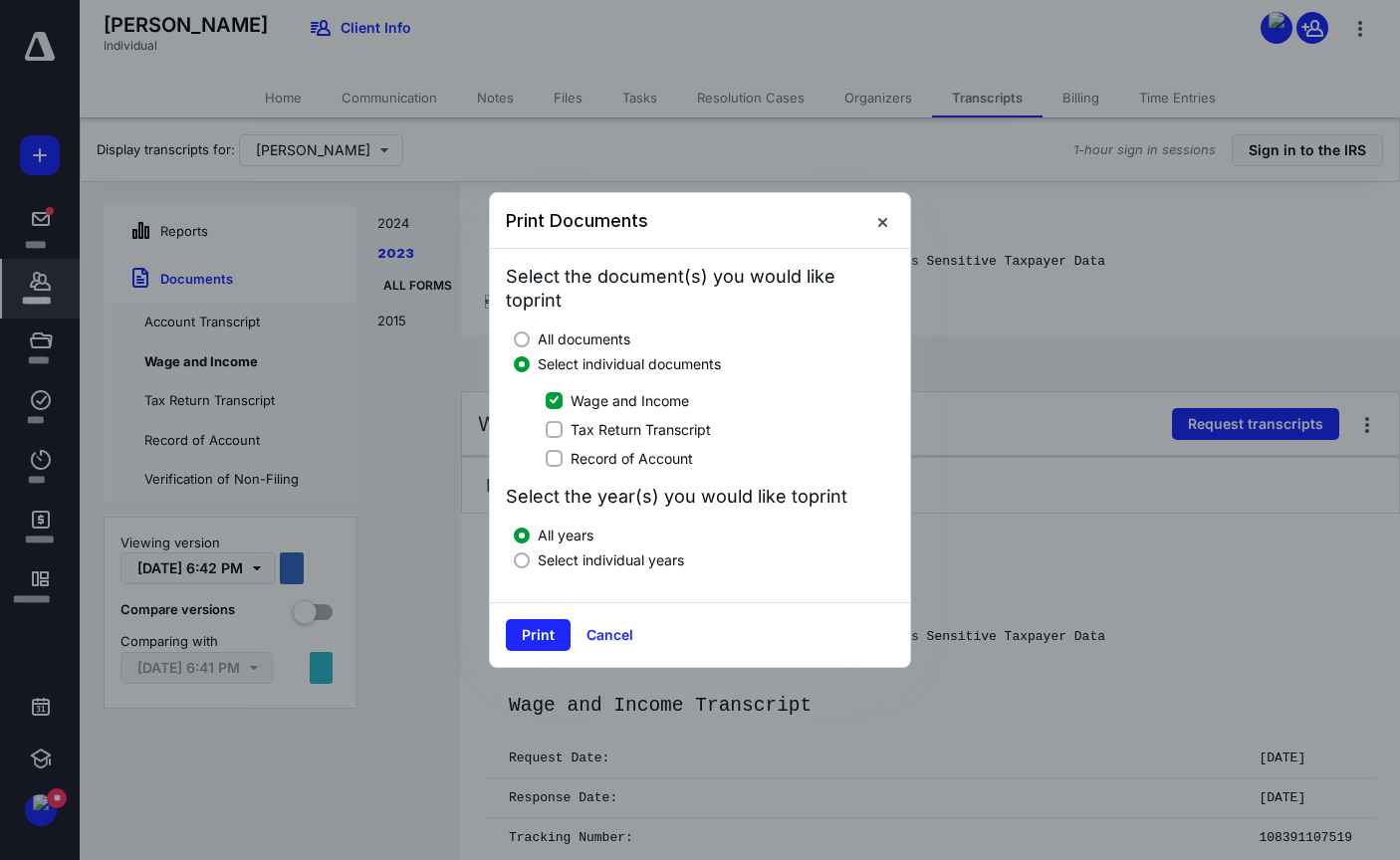 click at bounding box center [522, 560] 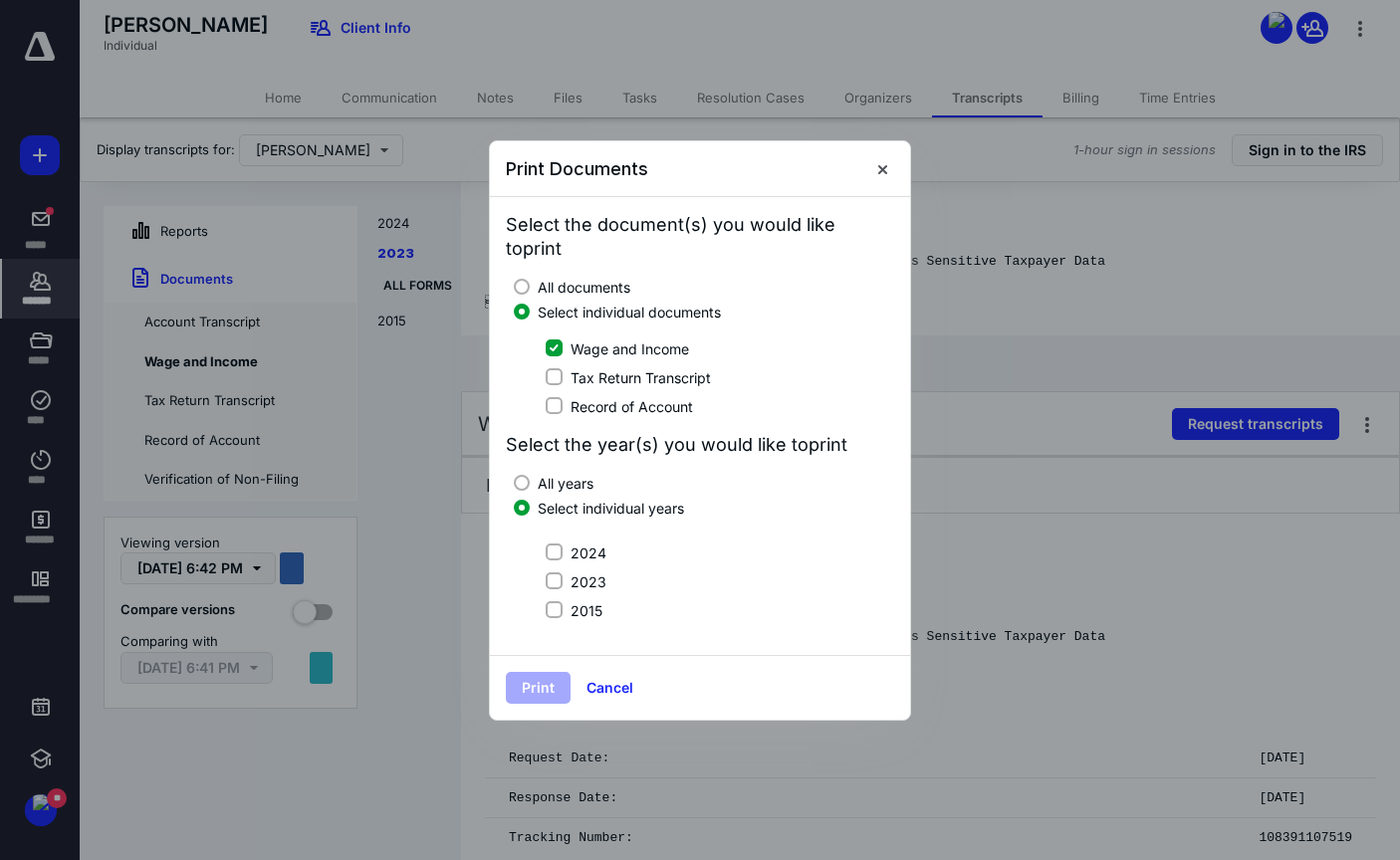 click on "2023" at bounding box center [554, 581] 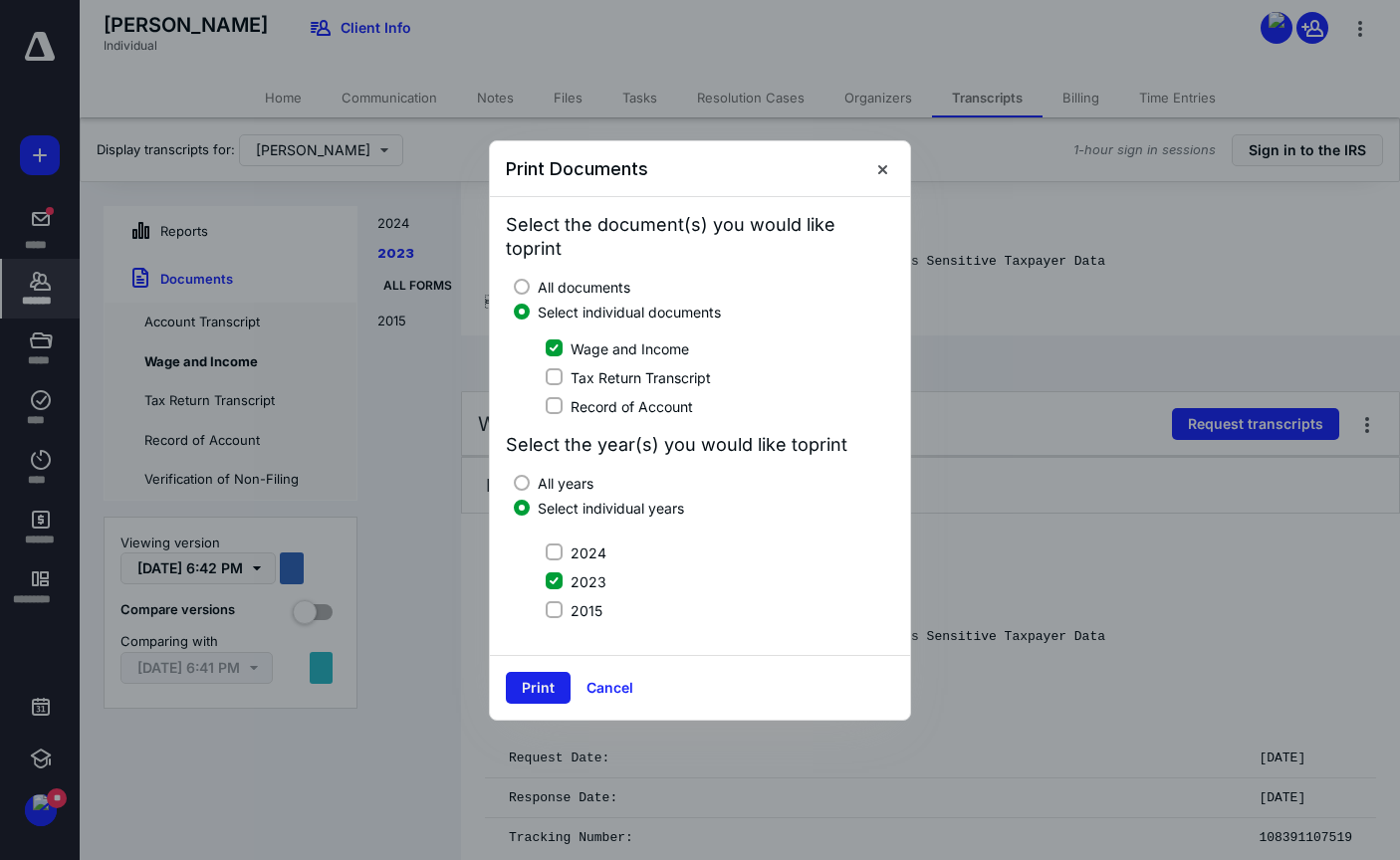 click on "Print" at bounding box center [538, 688] 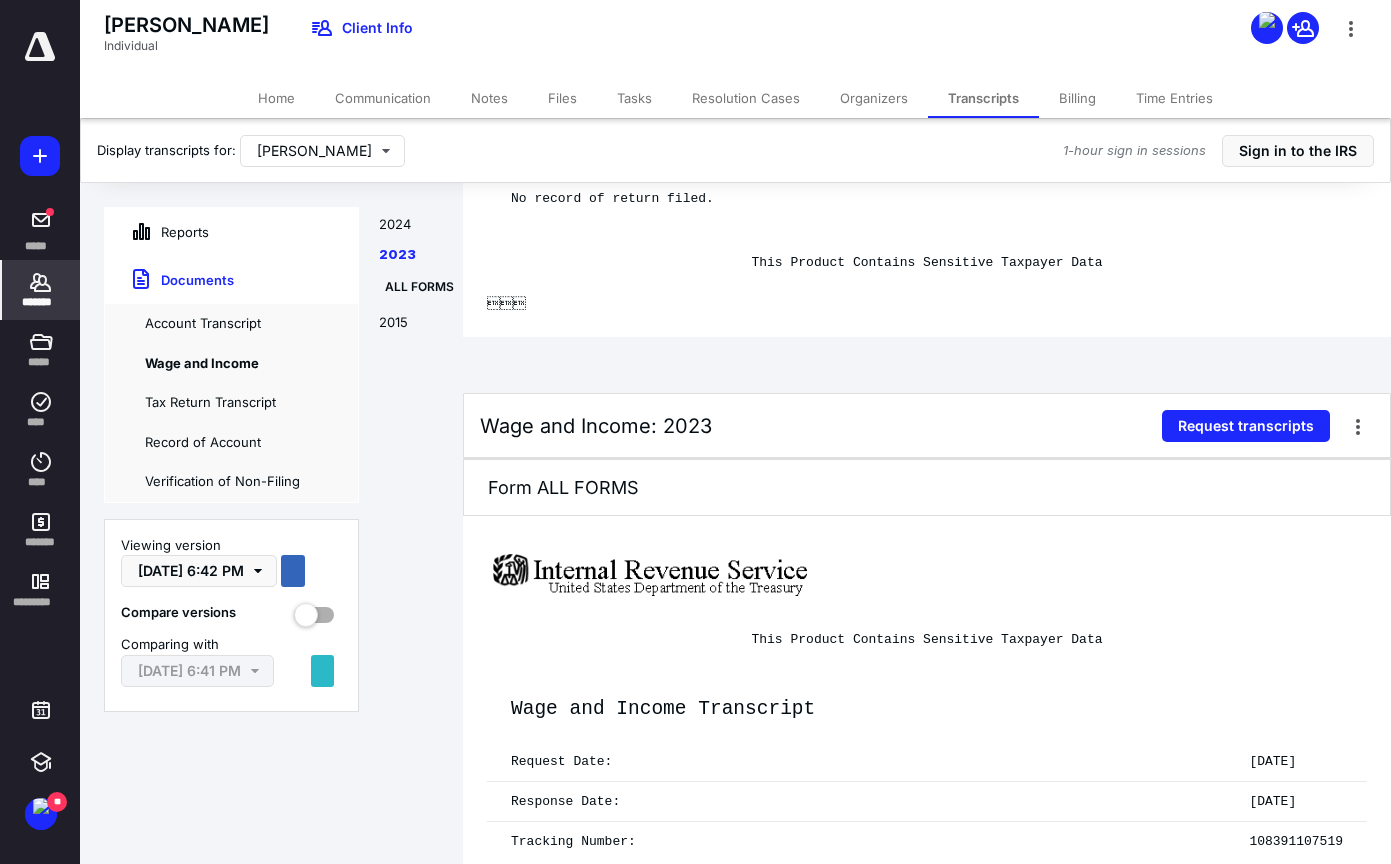 click on "Files" at bounding box center [562, 98] 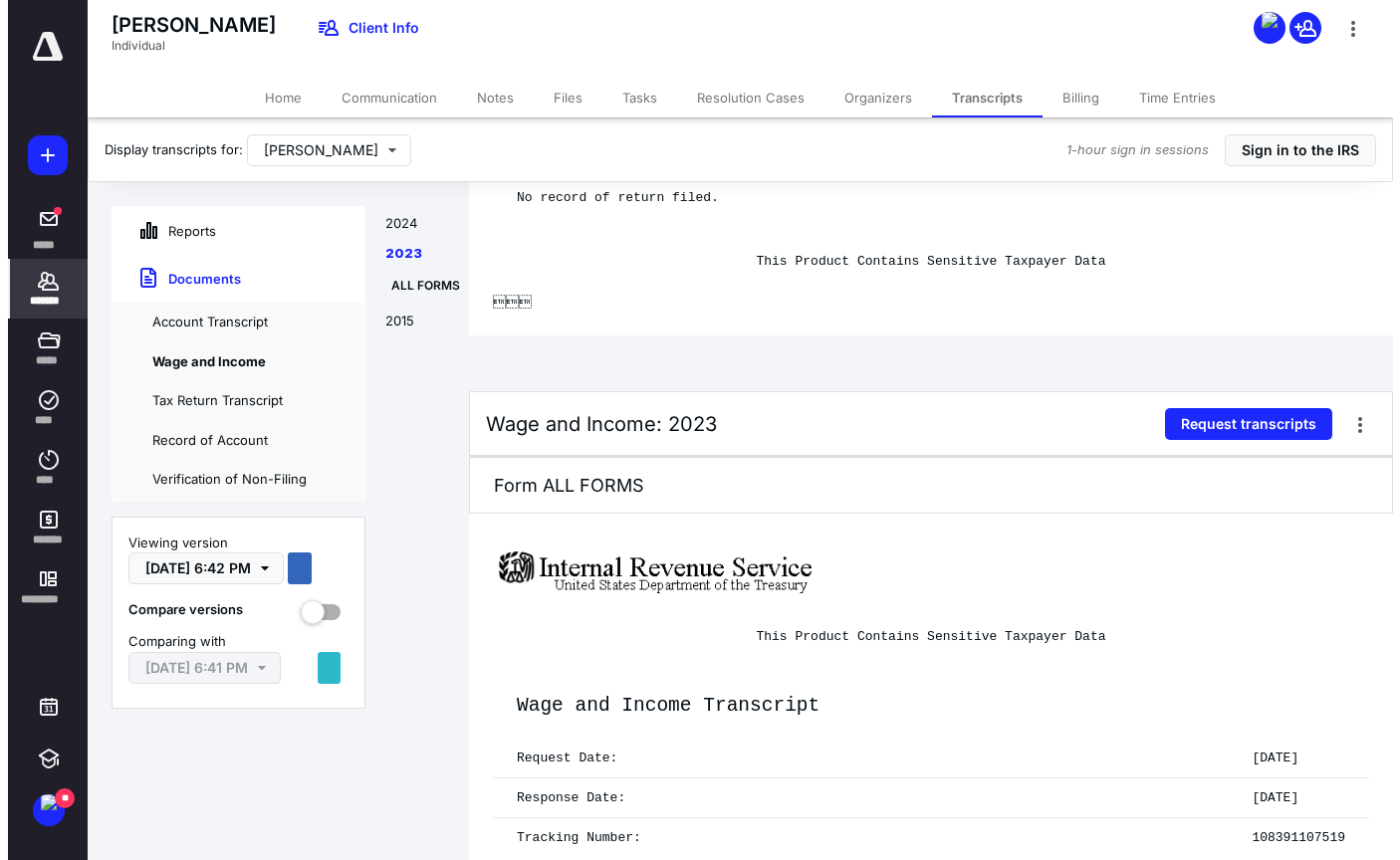 scroll, scrollTop: 0, scrollLeft: 0, axis: both 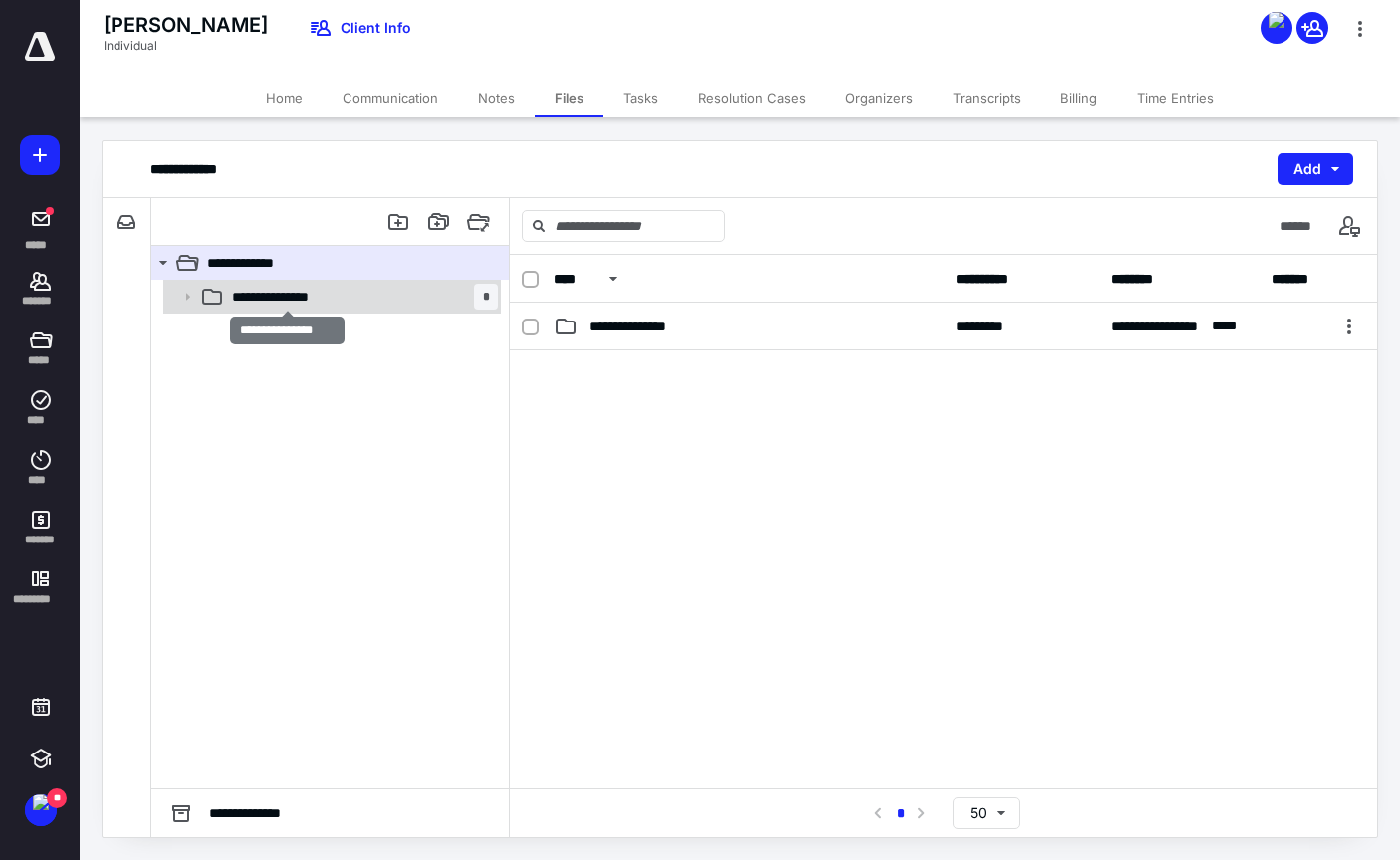 click on "**********" at bounding box center [287, 297] 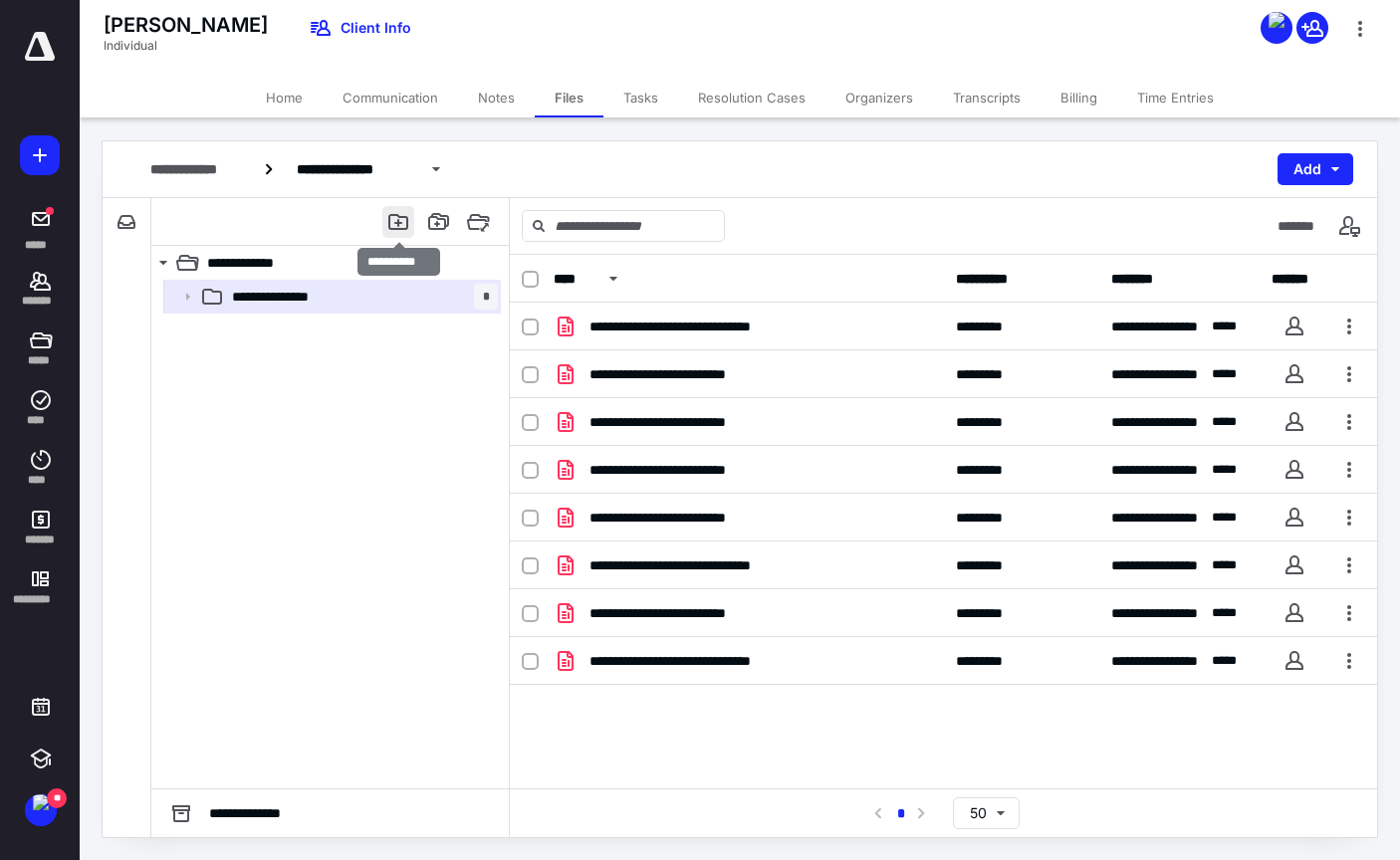 click at bounding box center [398, 222] 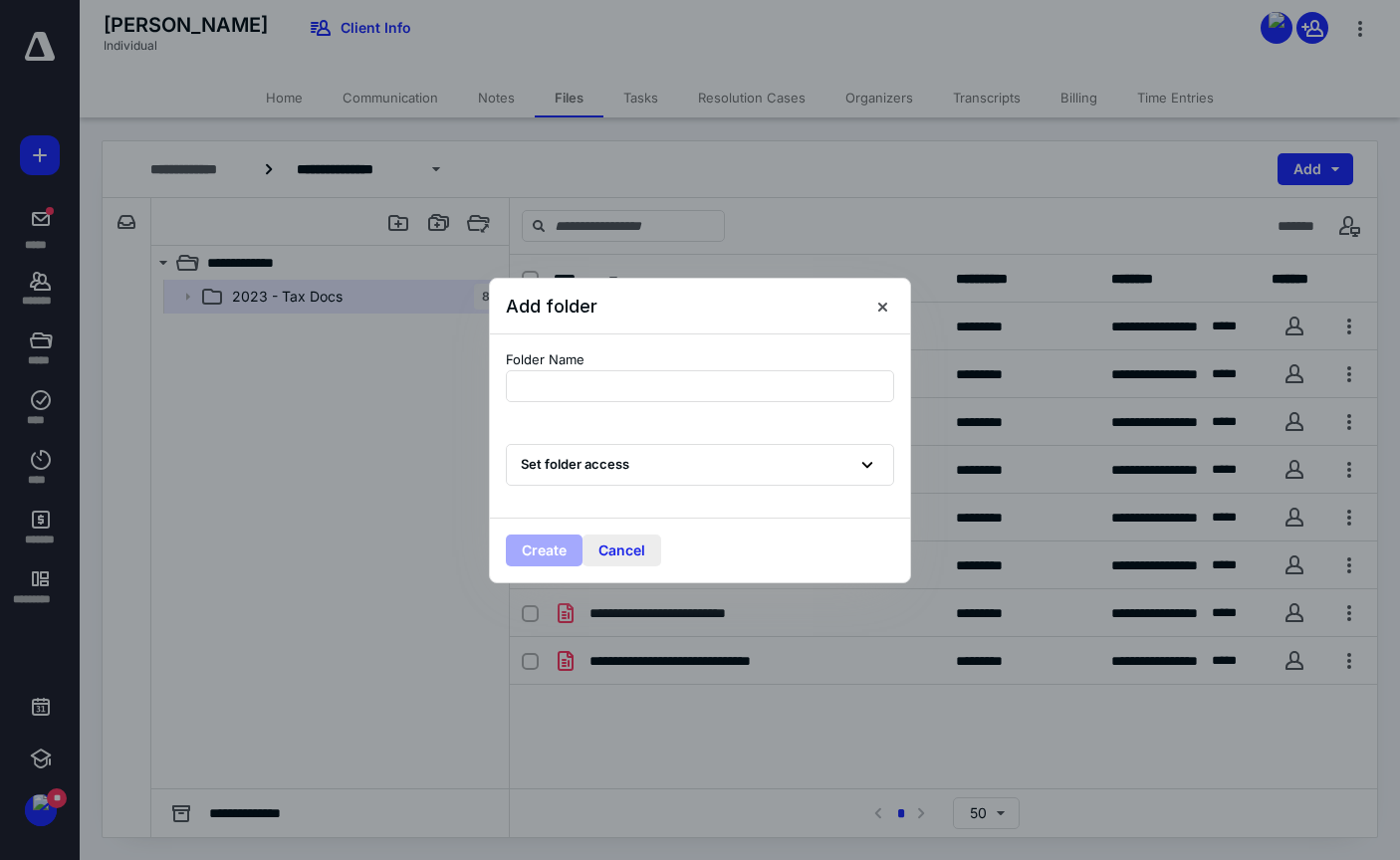 click on "Cancel" at bounding box center (621, 550) 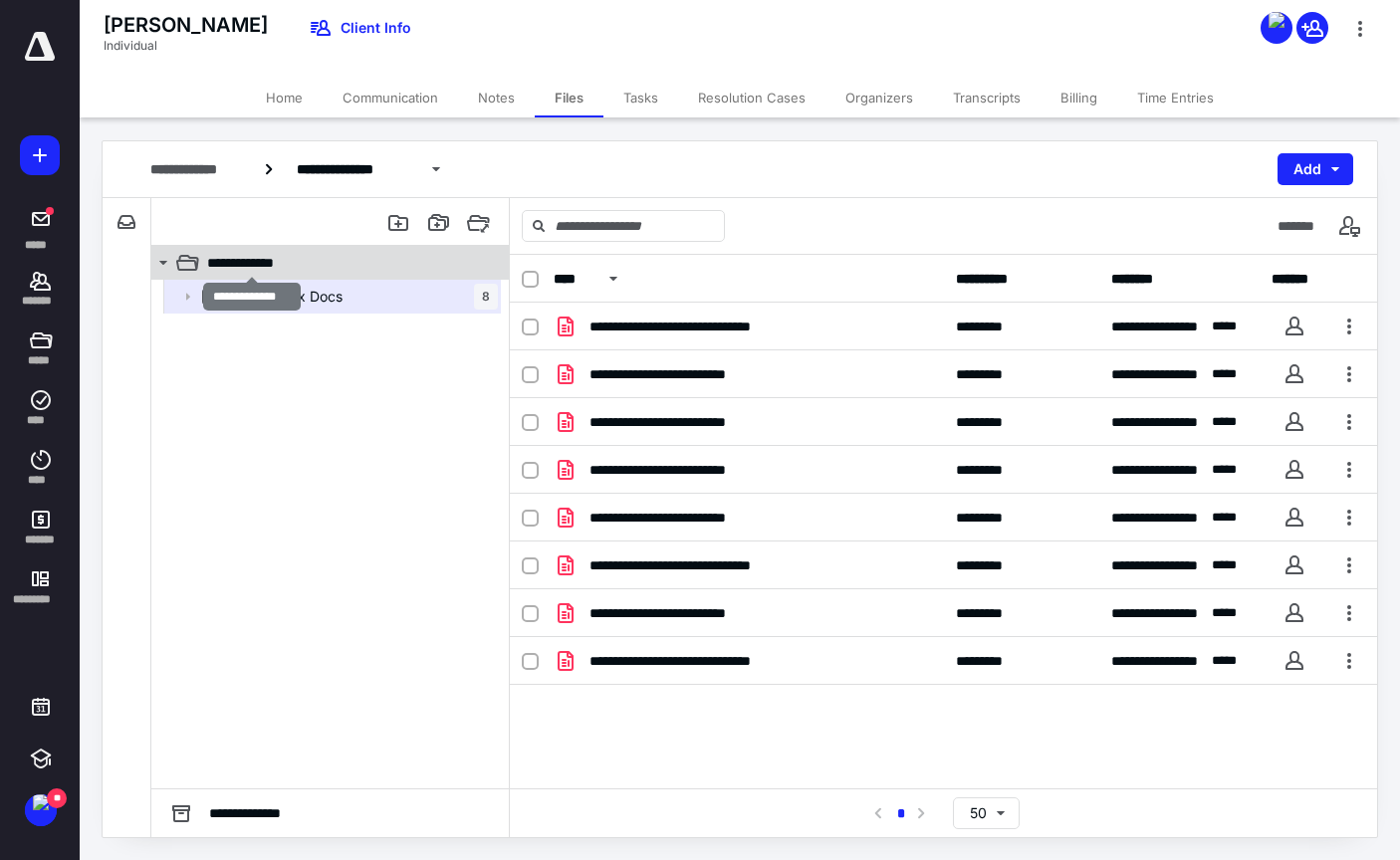click on "**********" at bounding box center (252, 263) 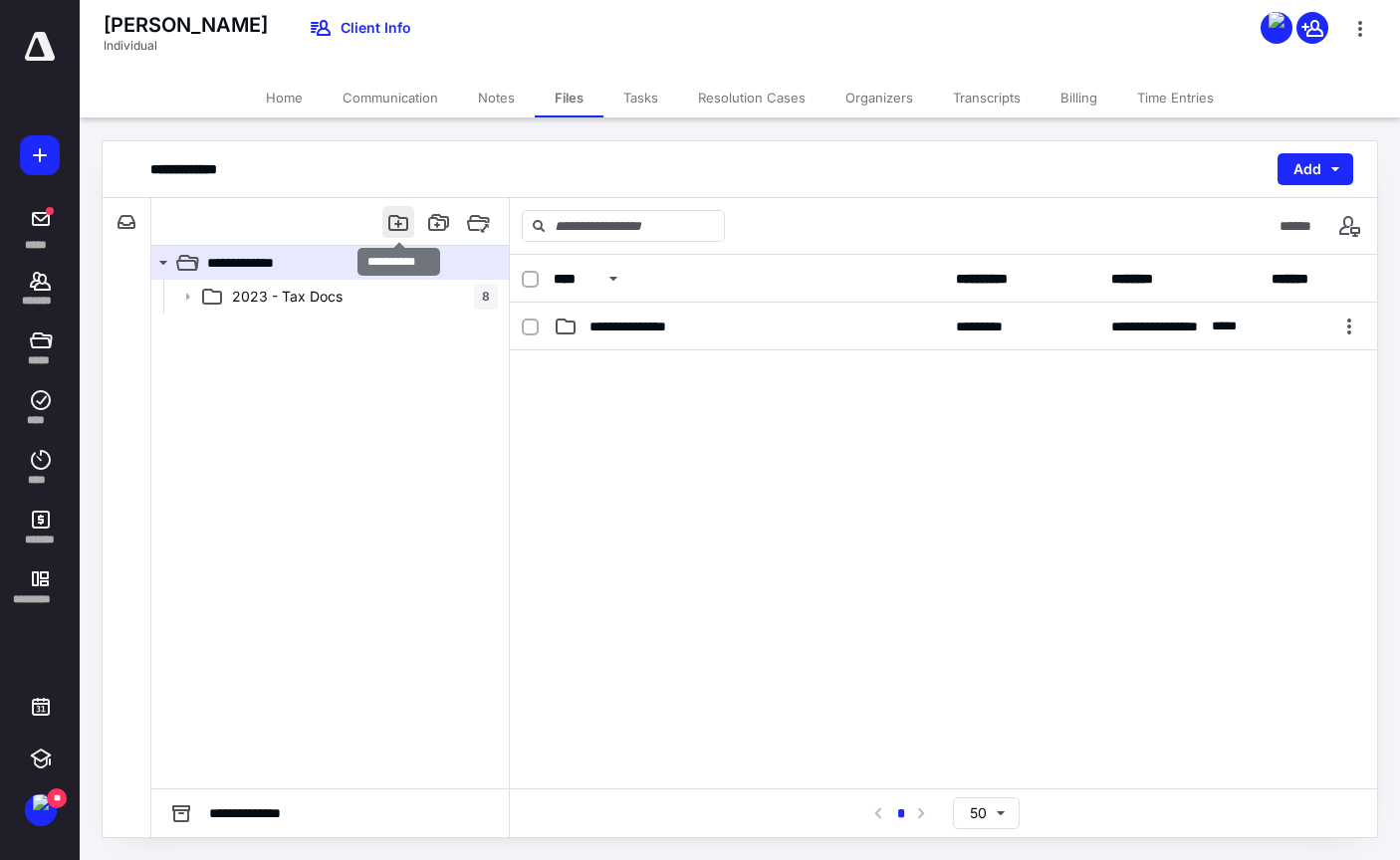 click at bounding box center (398, 222) 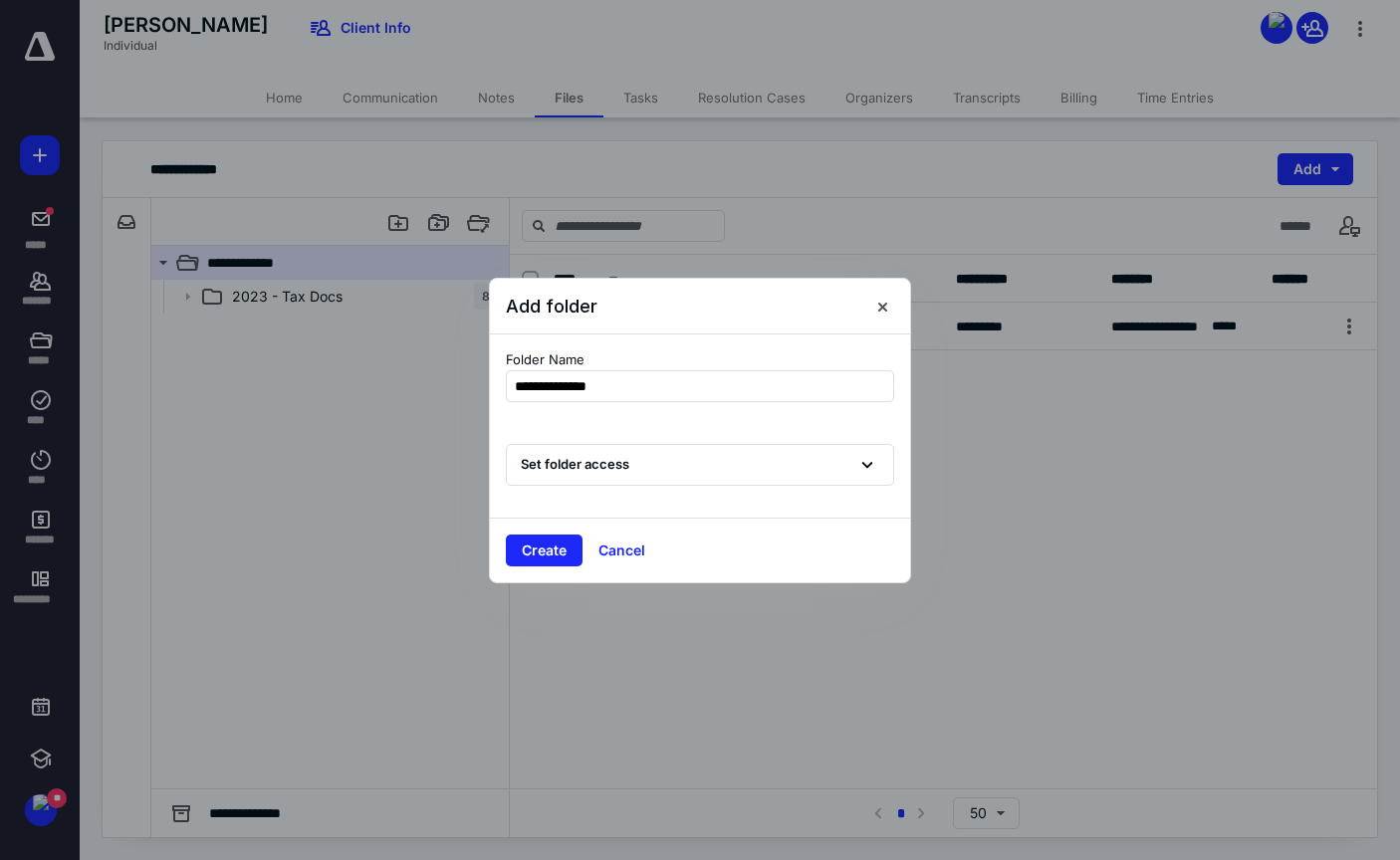 type on "**********" 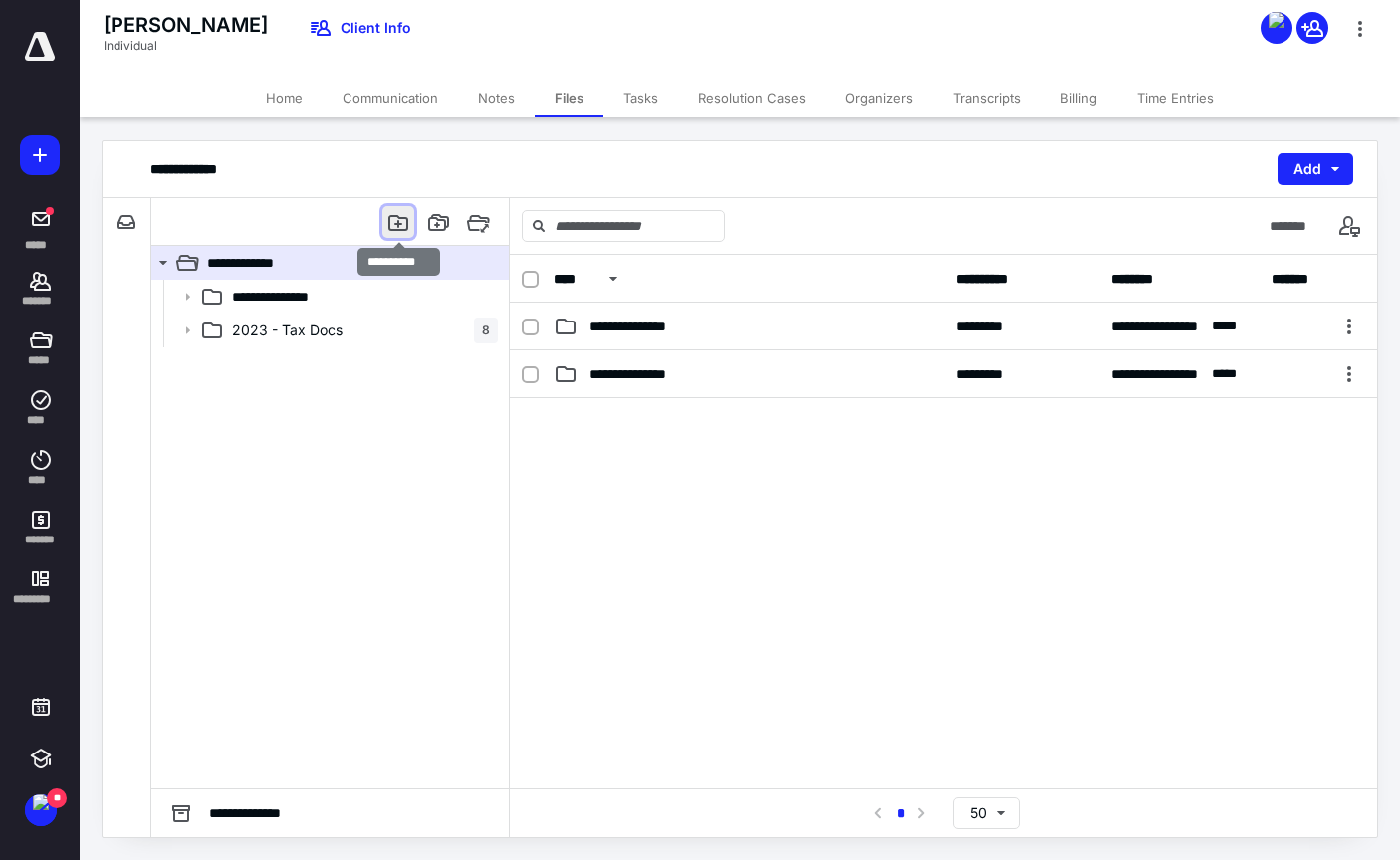 click at bounding box center (398, 222) 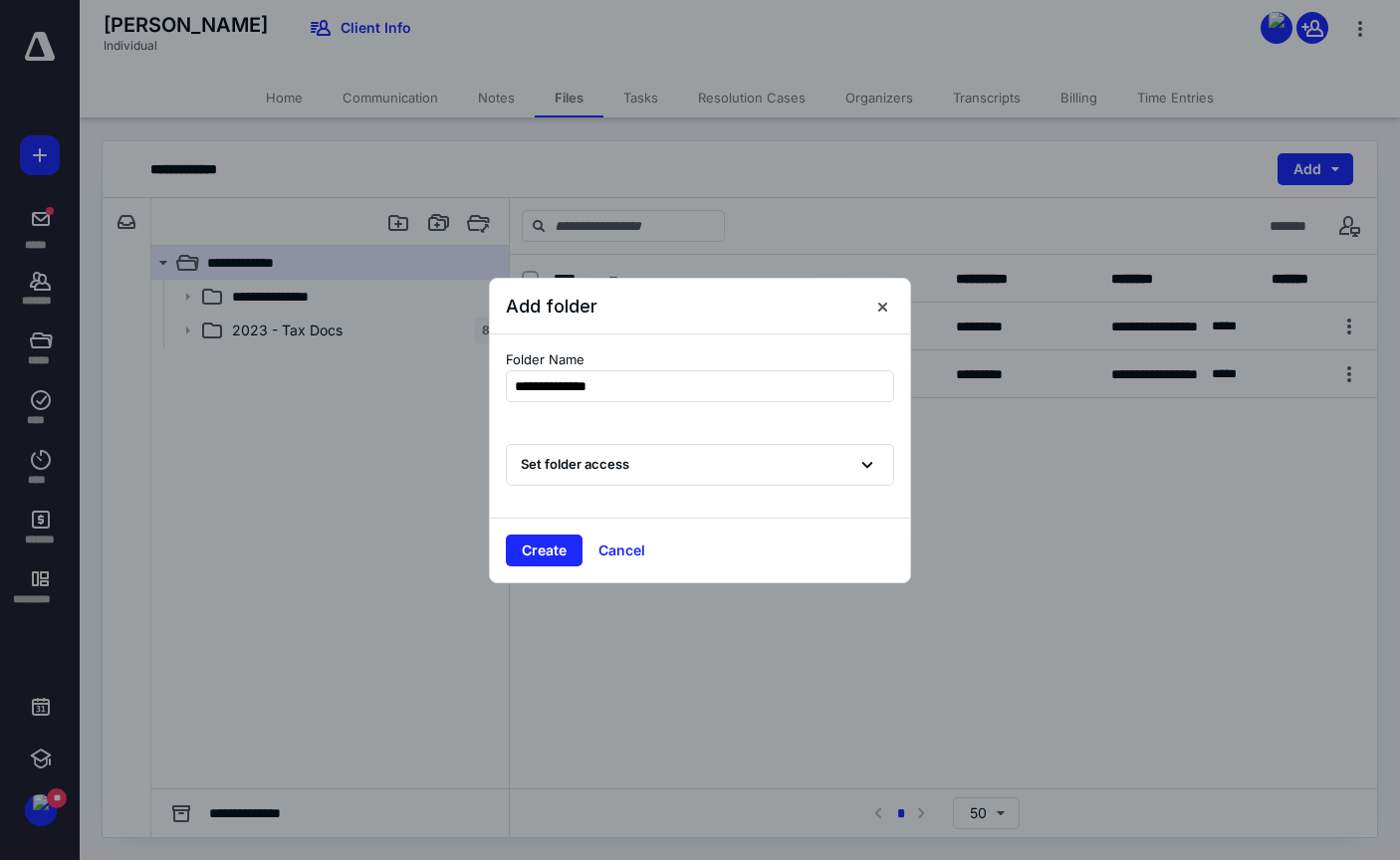 type on "**********" 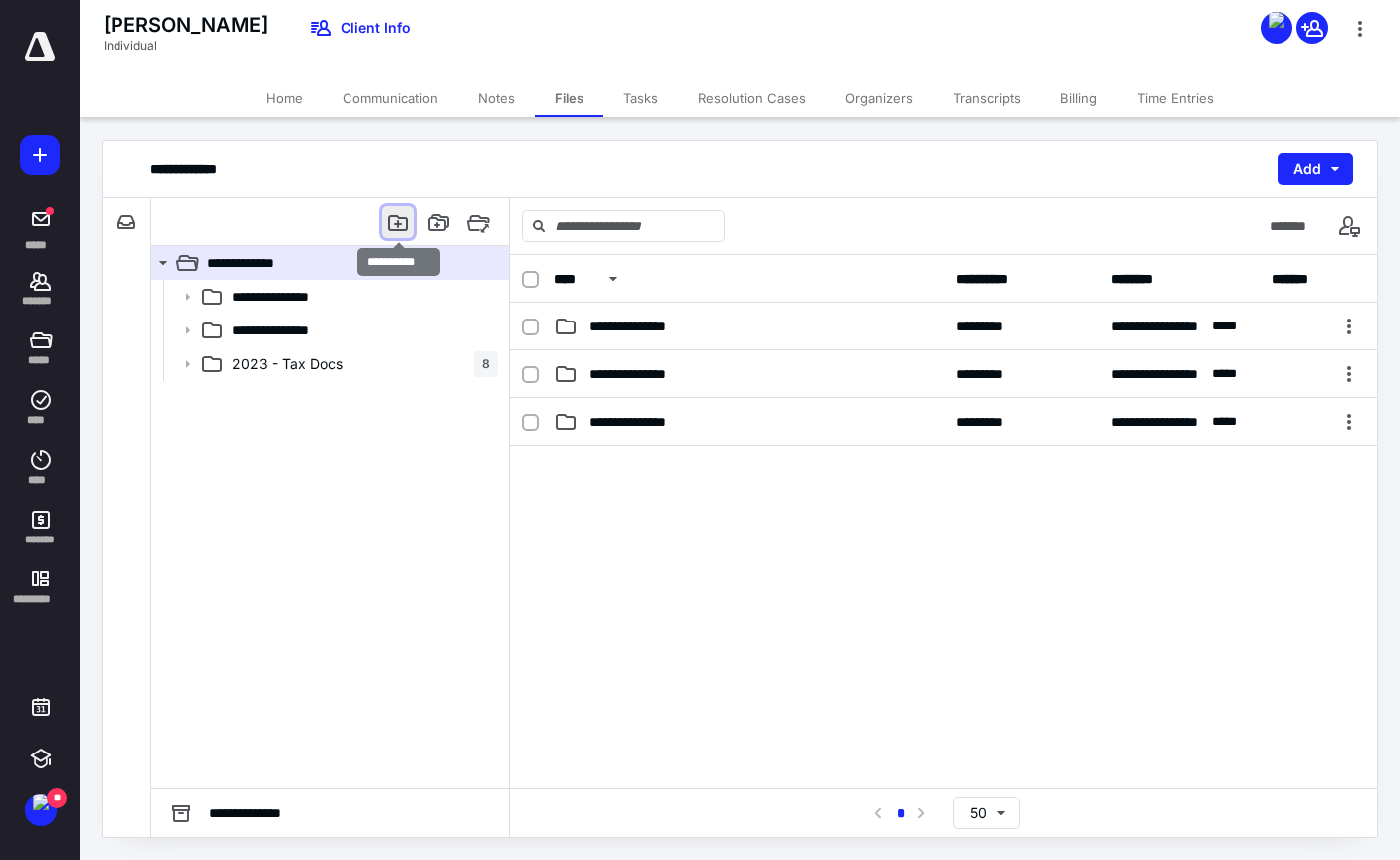 click at bounding box center [398, 222] 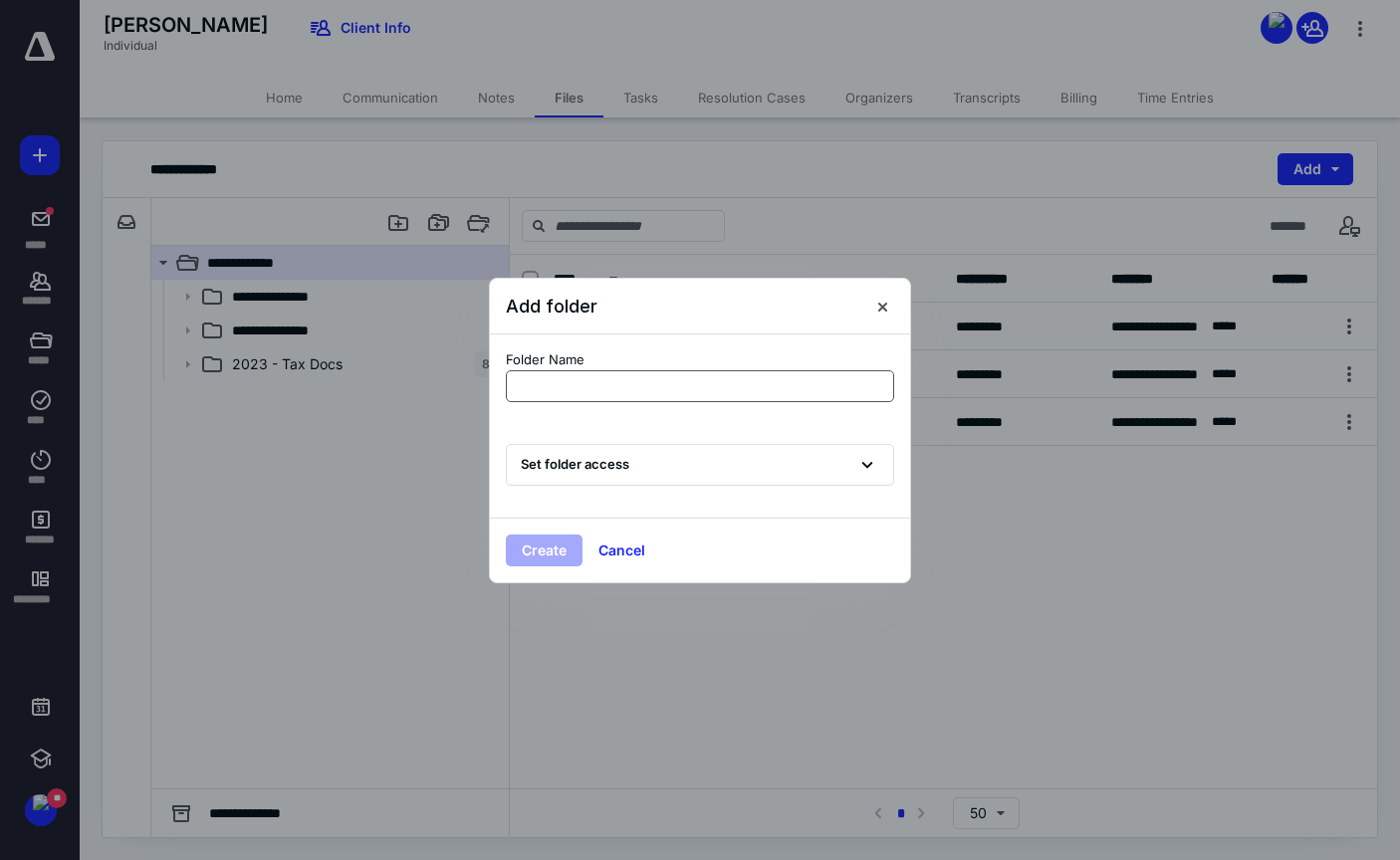 click at bounding box center (700, 386) 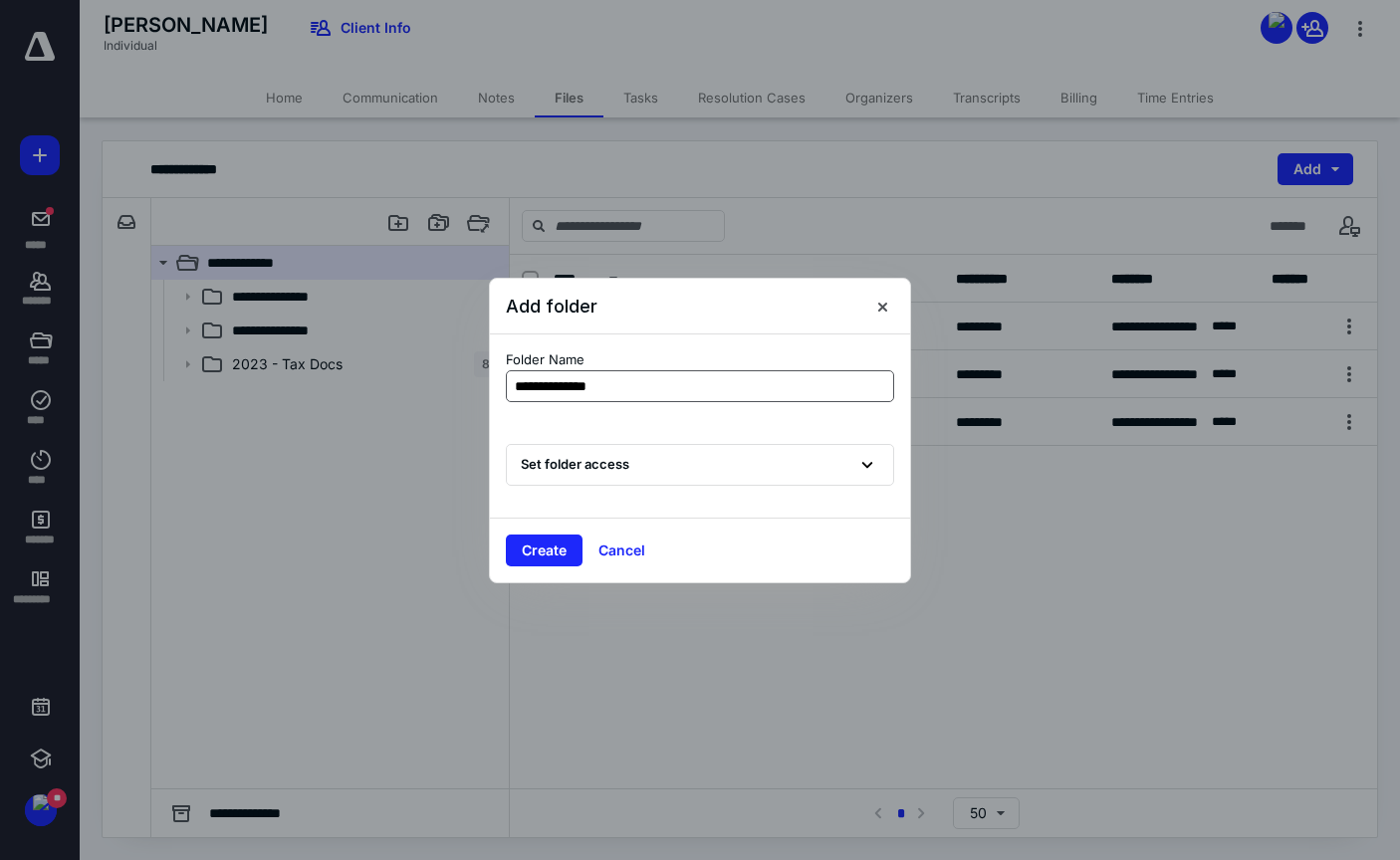 type on "**********" 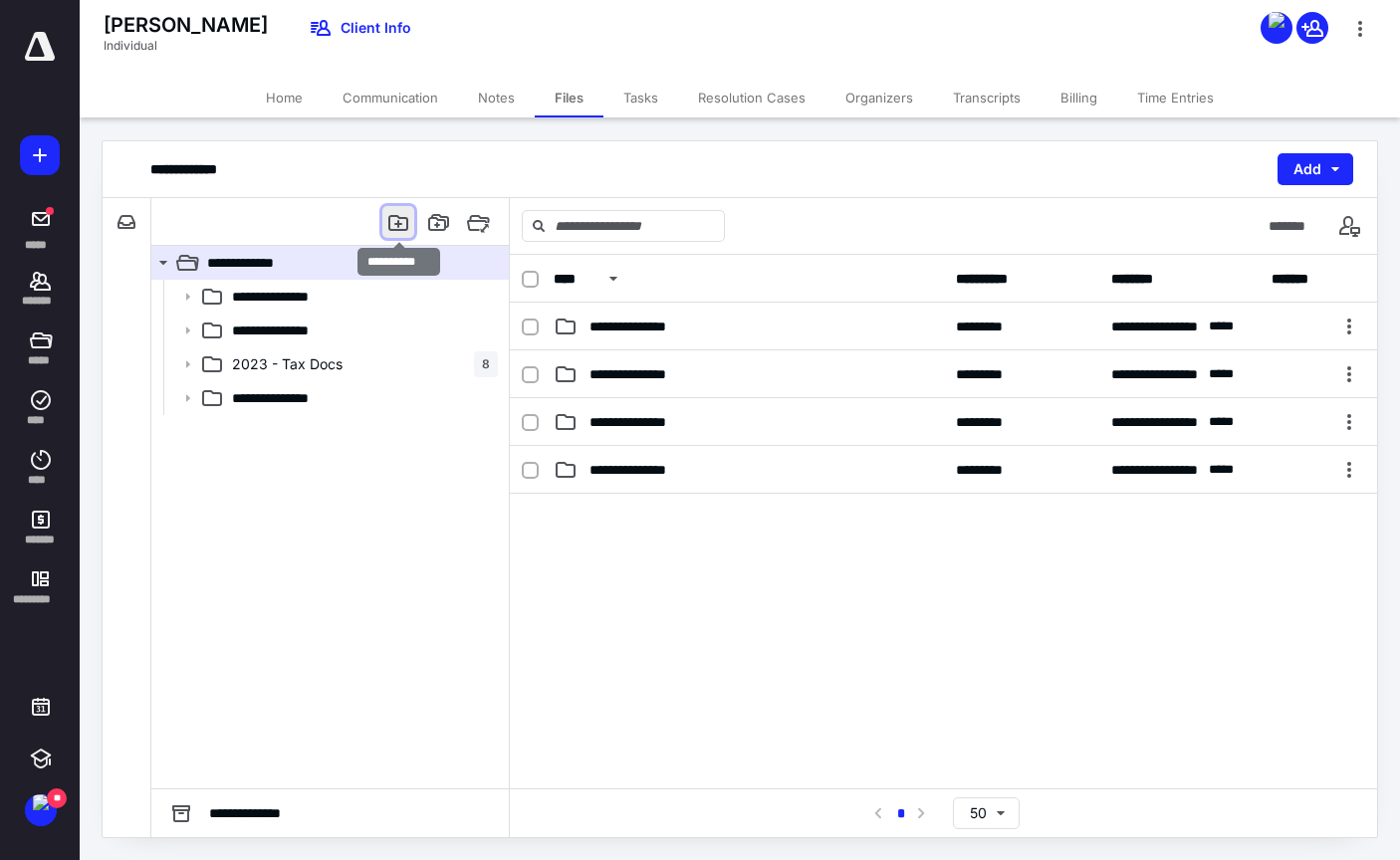 click at bounding box center (398, 222) 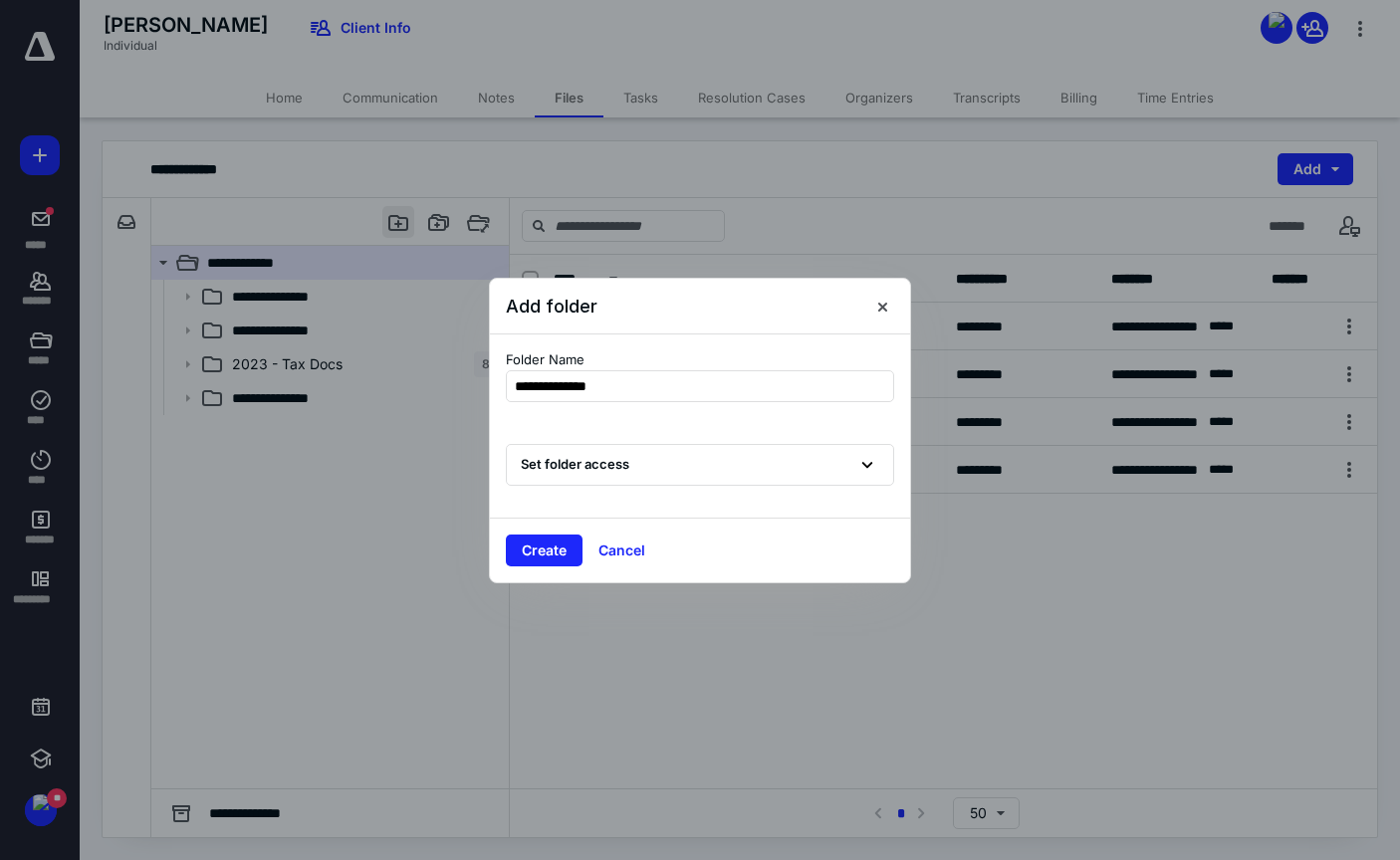 type on "**********" 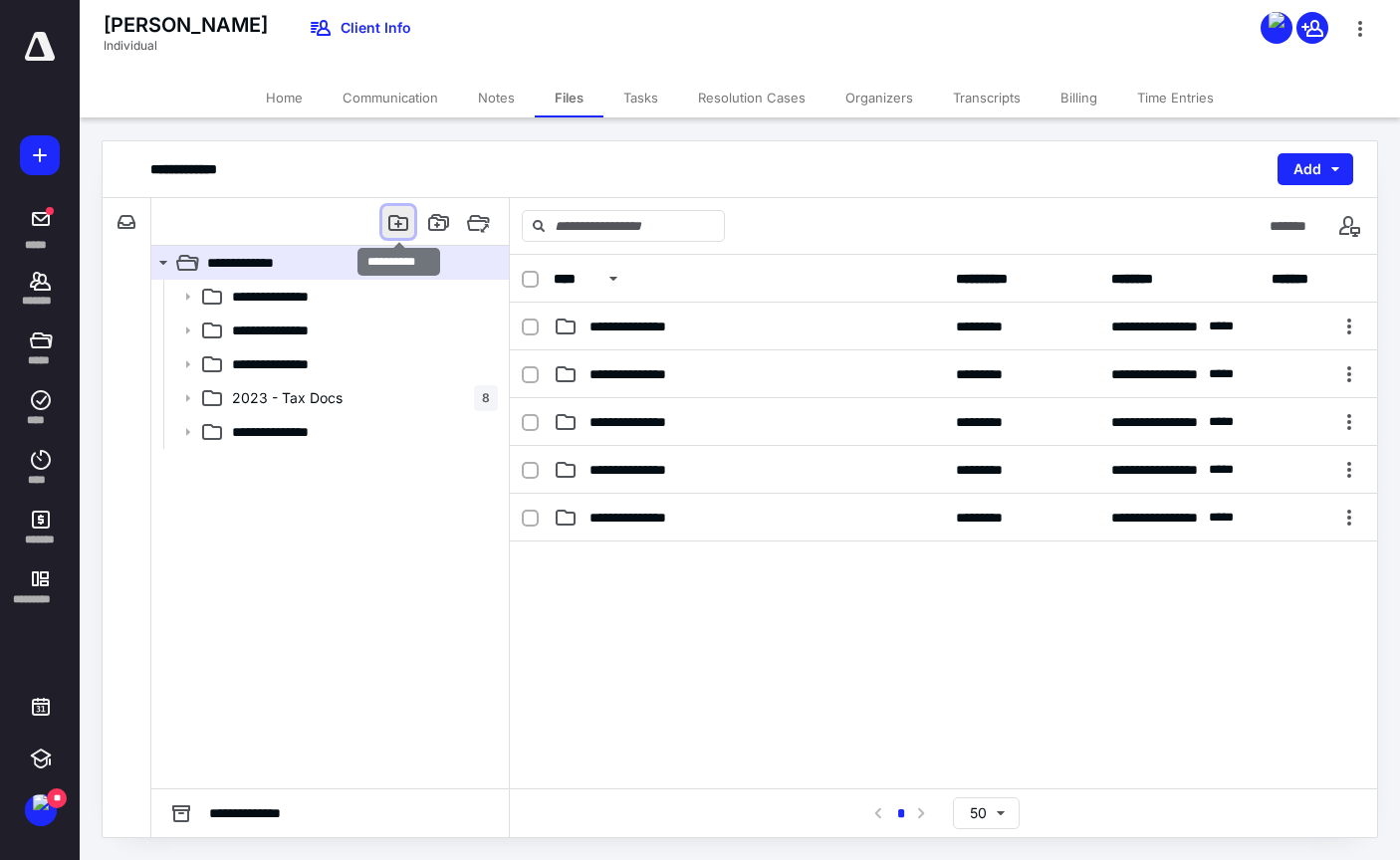click at bounding box center (398, 222) 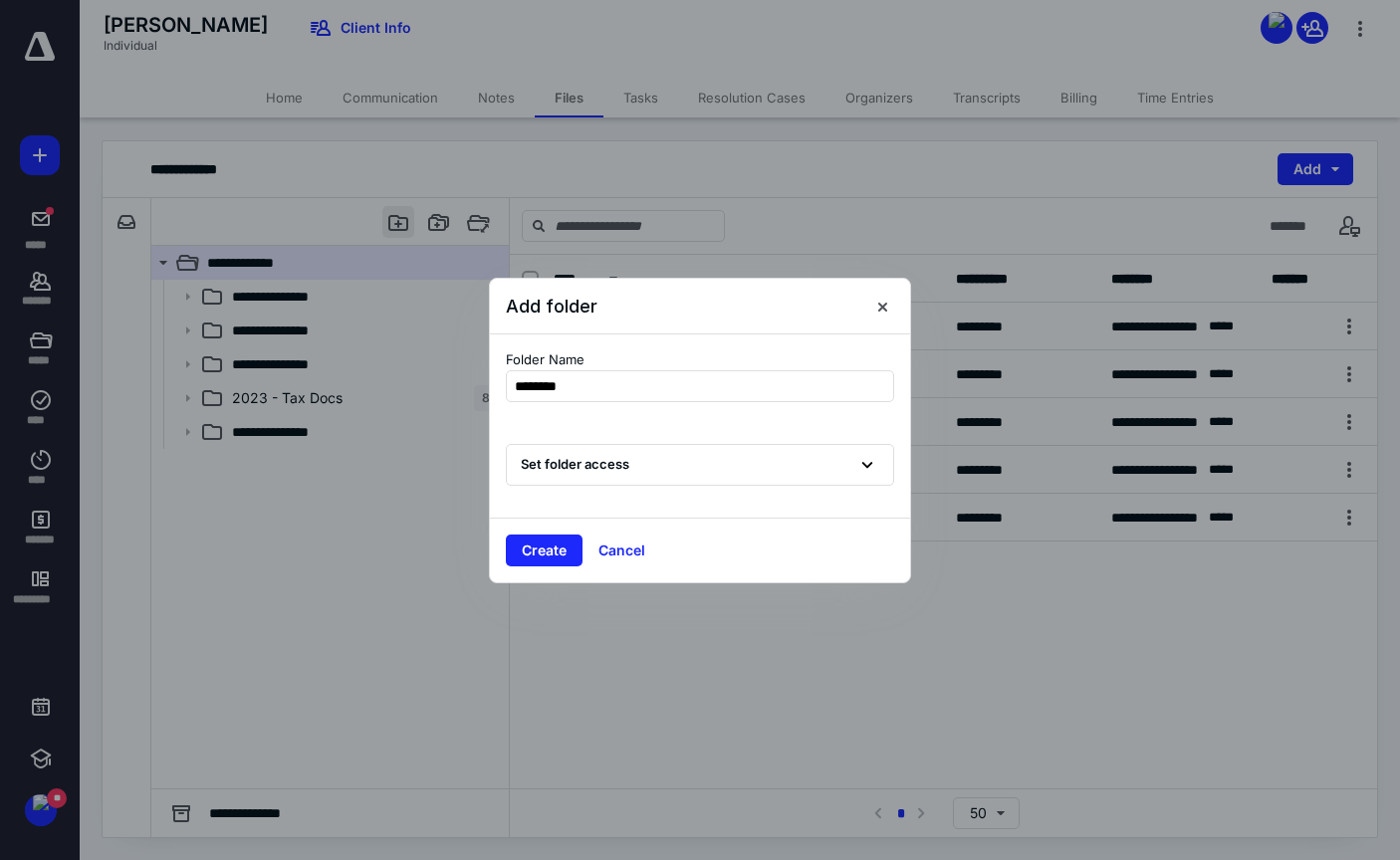 type on "*********" 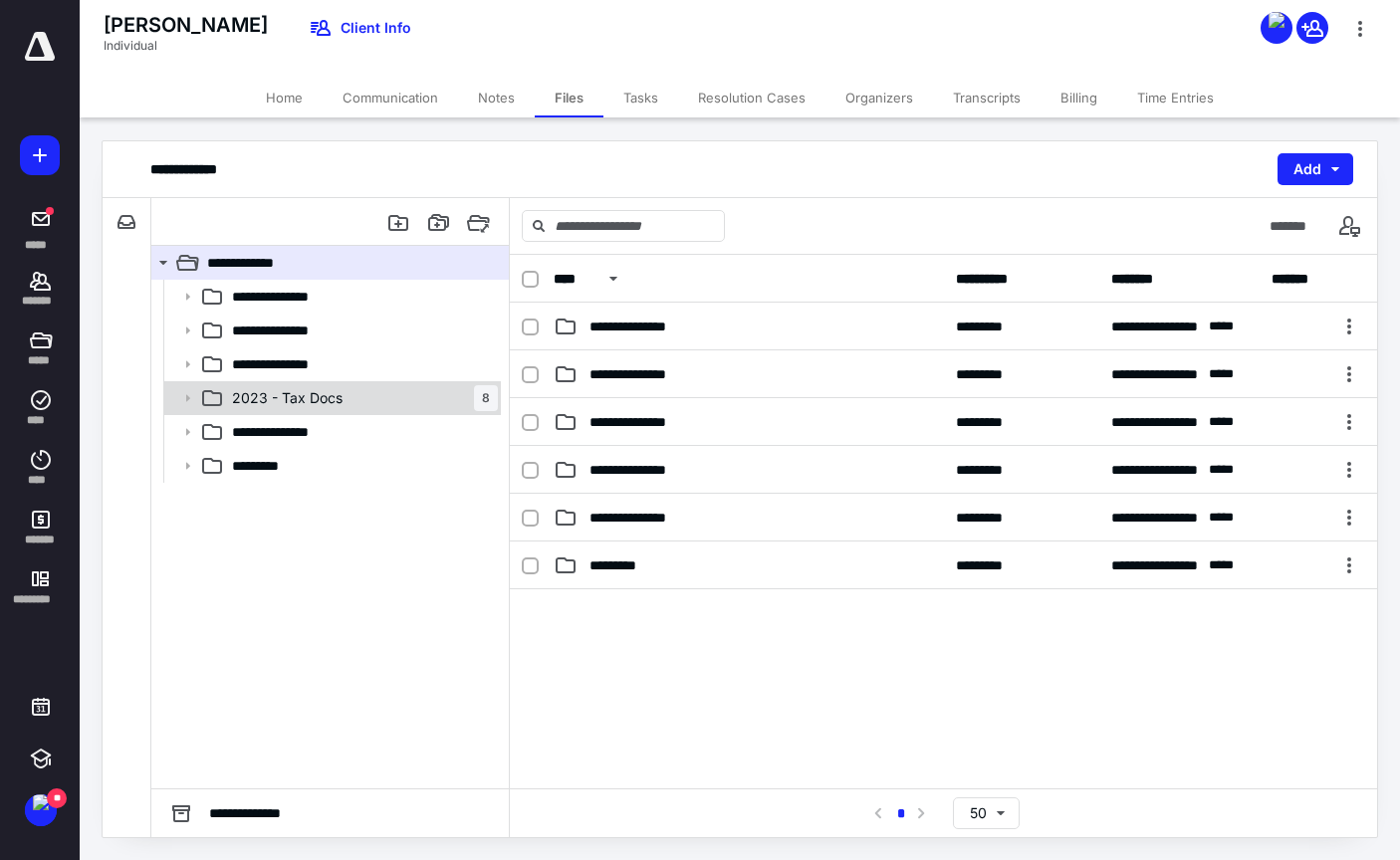 click on "2023 - Tax Docs 8" at bounding box center (360, 398) 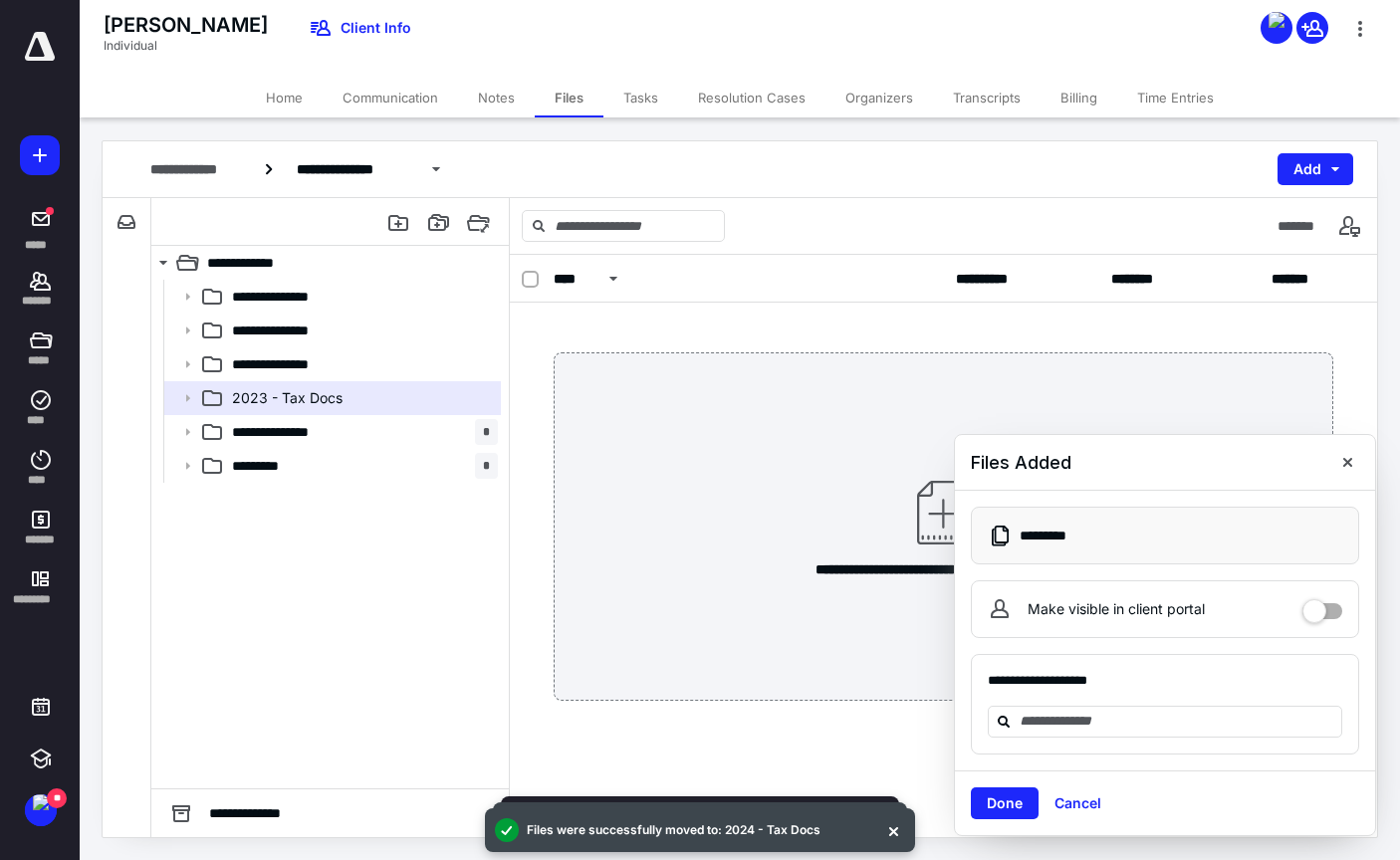 click on "Cancel" at bounding box center (1077, 803) 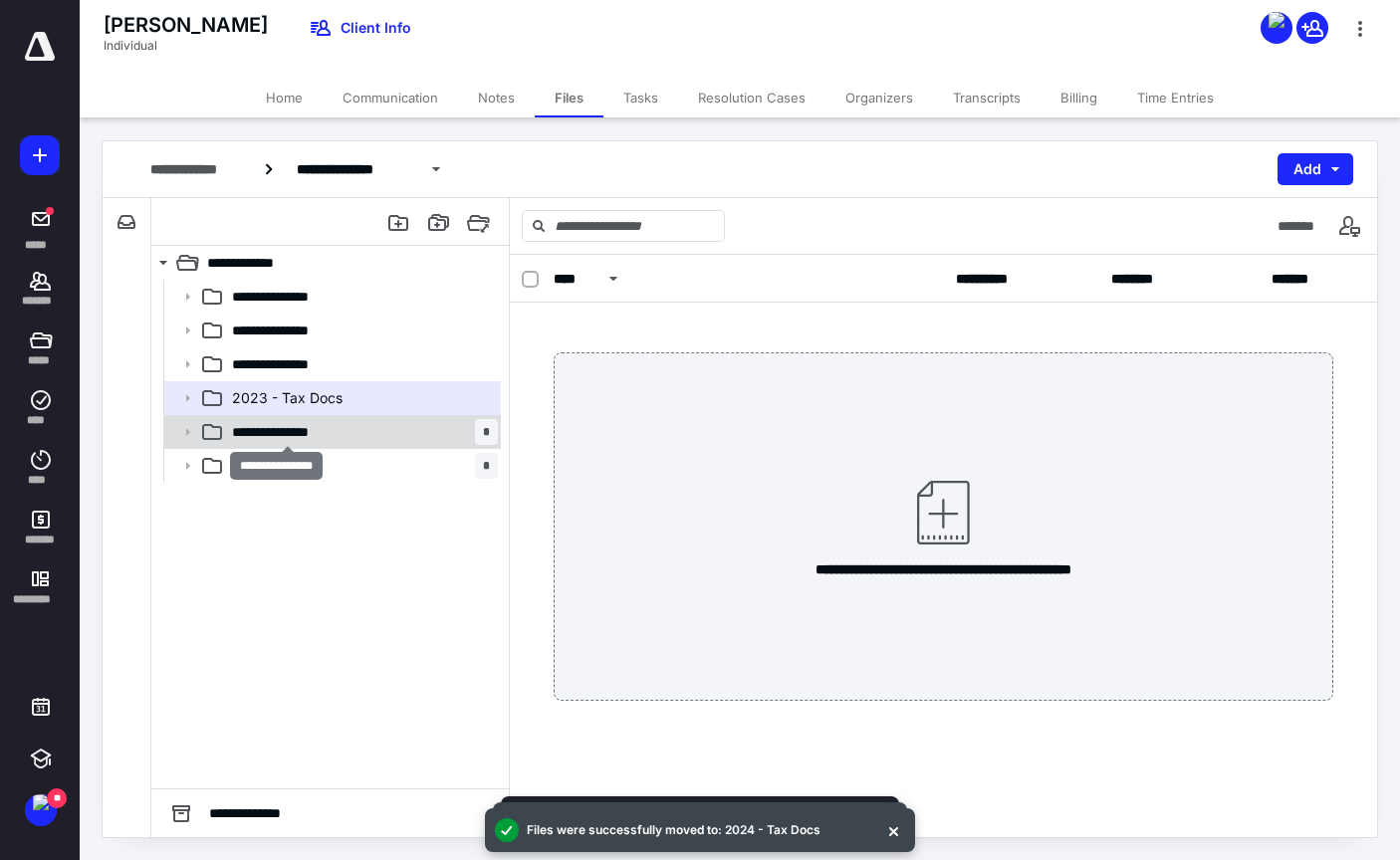 click on "**********" at bounding box center [287, 432] 